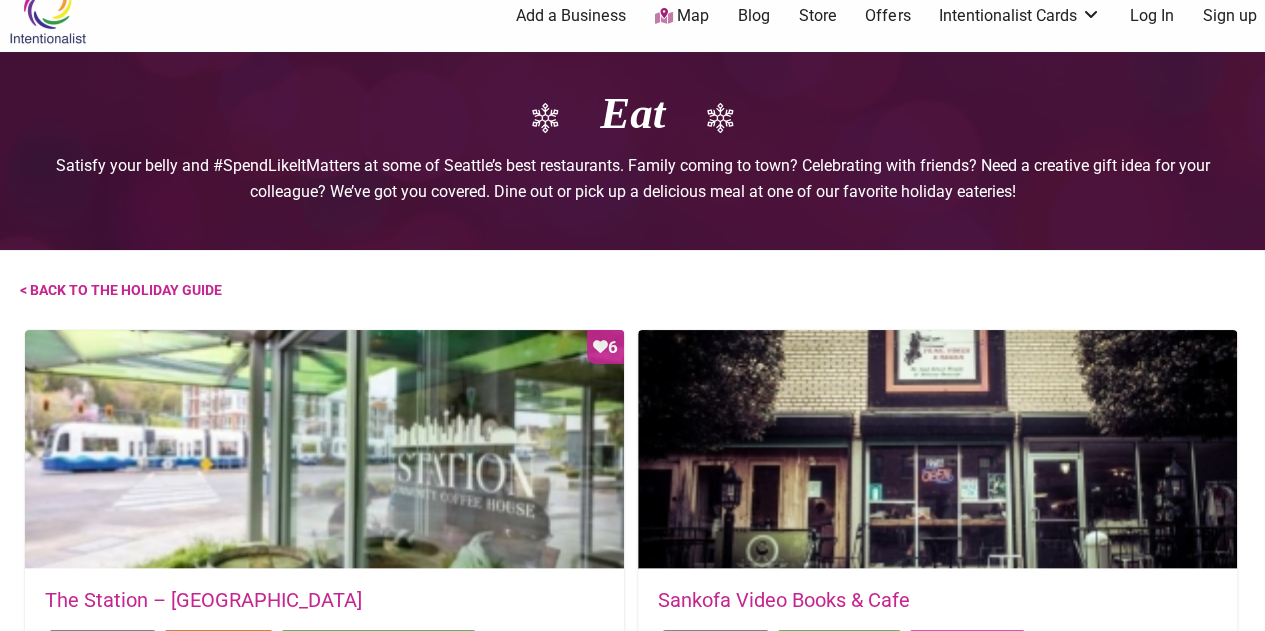 scroll, scrollTop: 0, scrollLeft: 0, axis: both 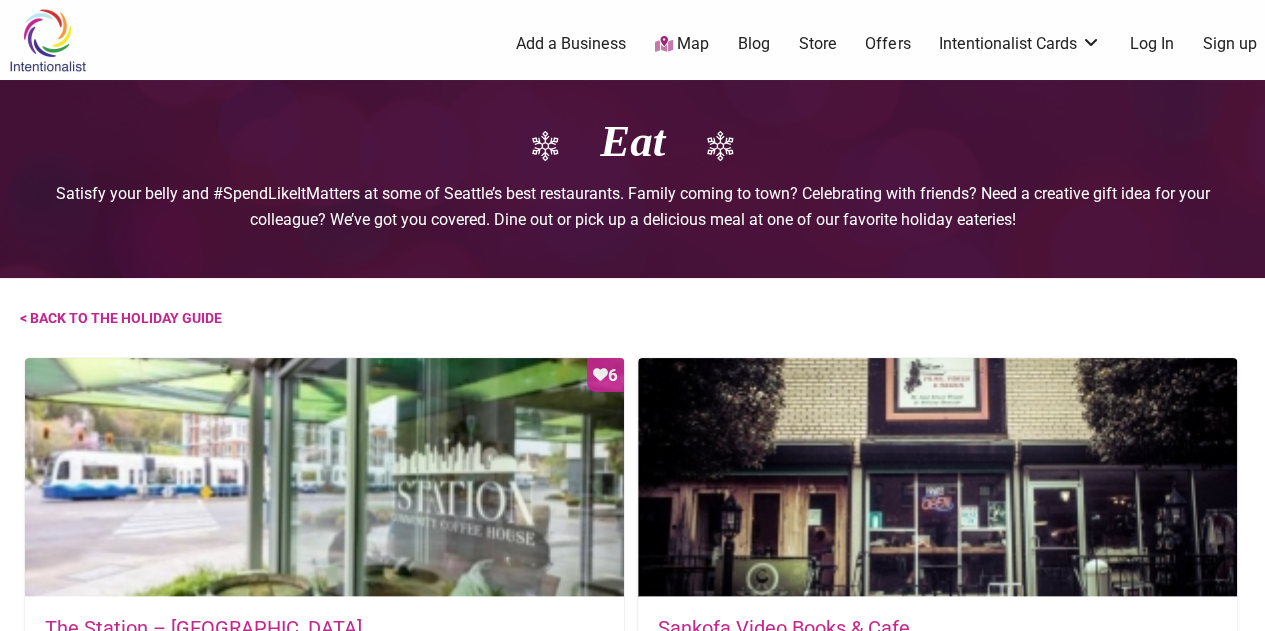 click on "Map" at bounding box center (682, 44) 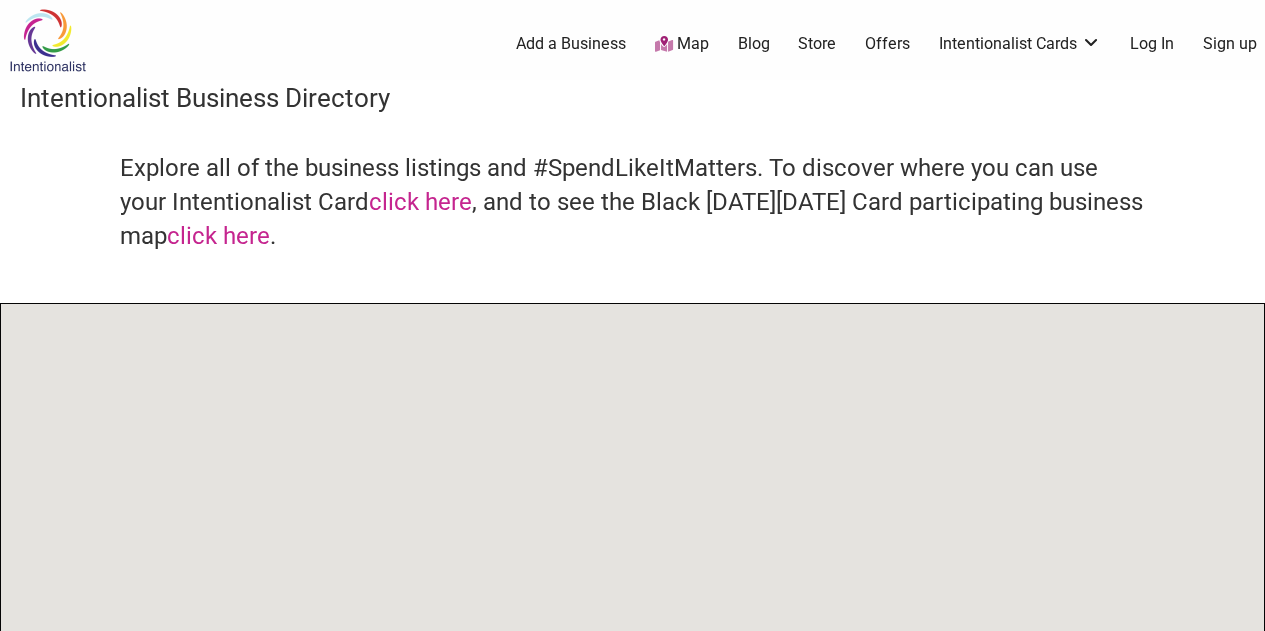 scroll, scrollTop: 0, scrollLeft: 0, axis: both 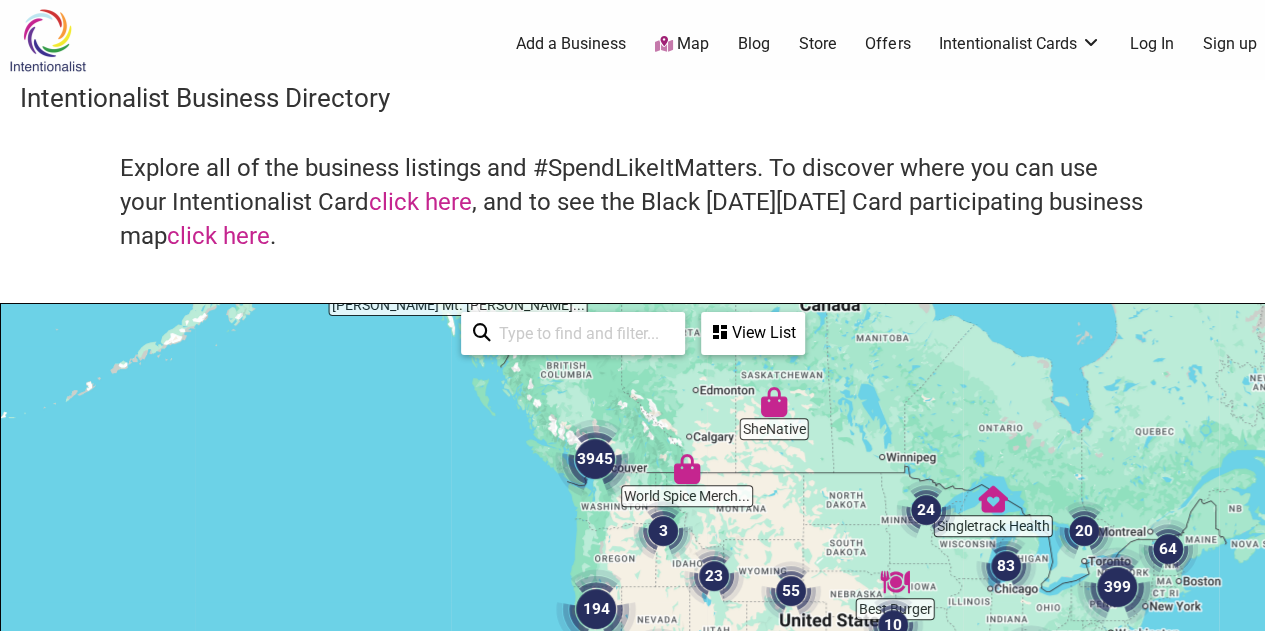 drag, startPoint x: 569, startPoint y: 493, endPoint x: 626, endPoint y: 368, distance: 137.38268 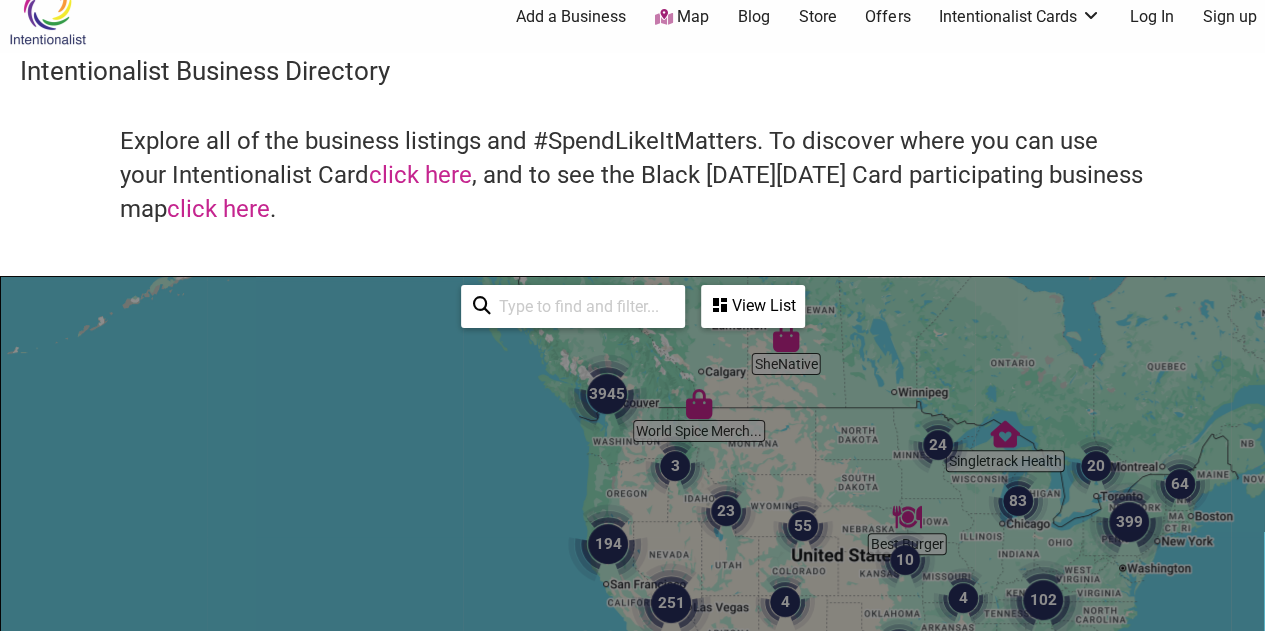scroll, scrollTop: 0, scrollLeft: 0, axis: both 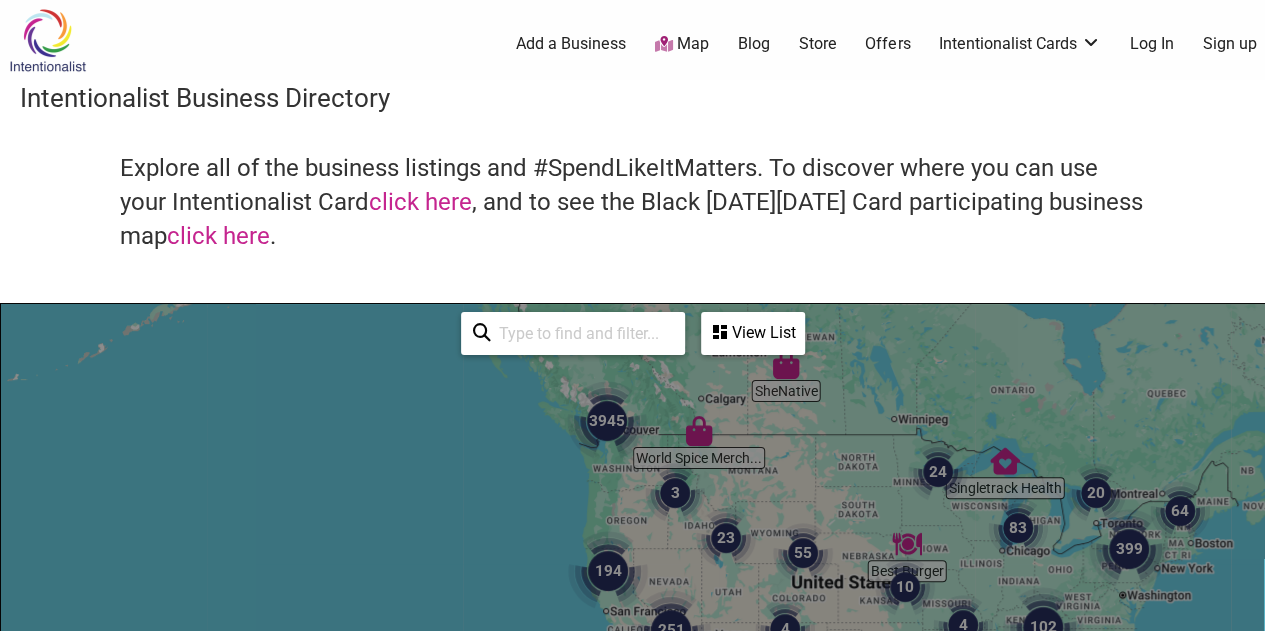 click at bounding box center (582, 333) 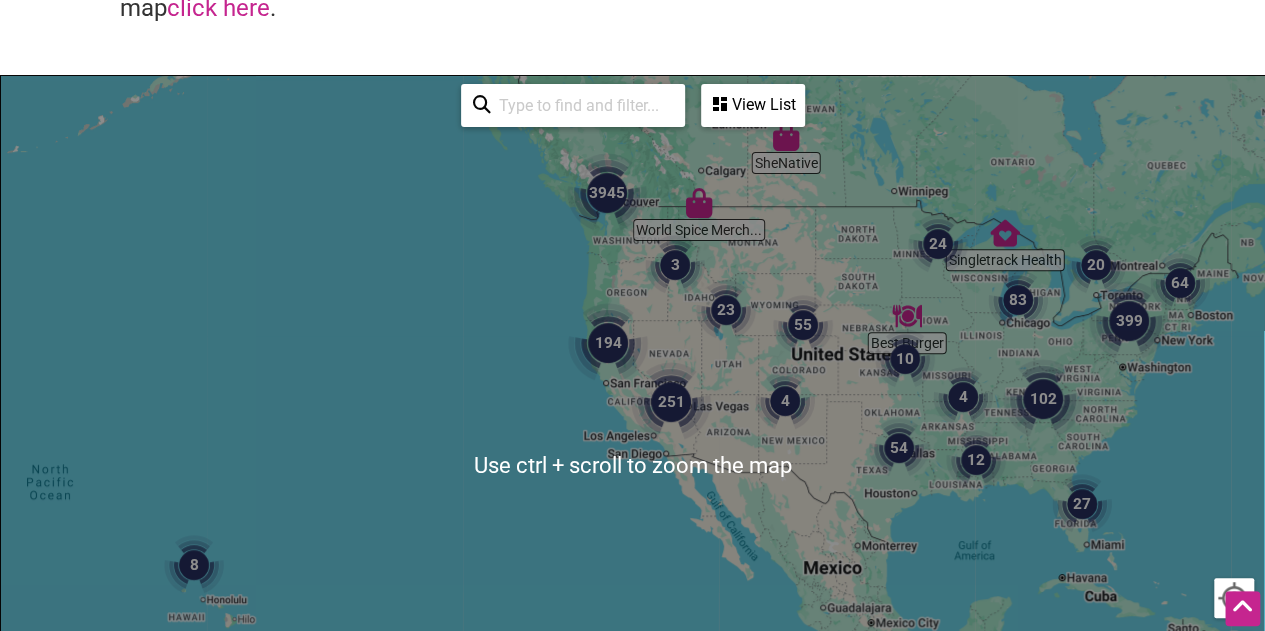scroll, scrollTop: 200, scrollLeft: 0, axis: vertical 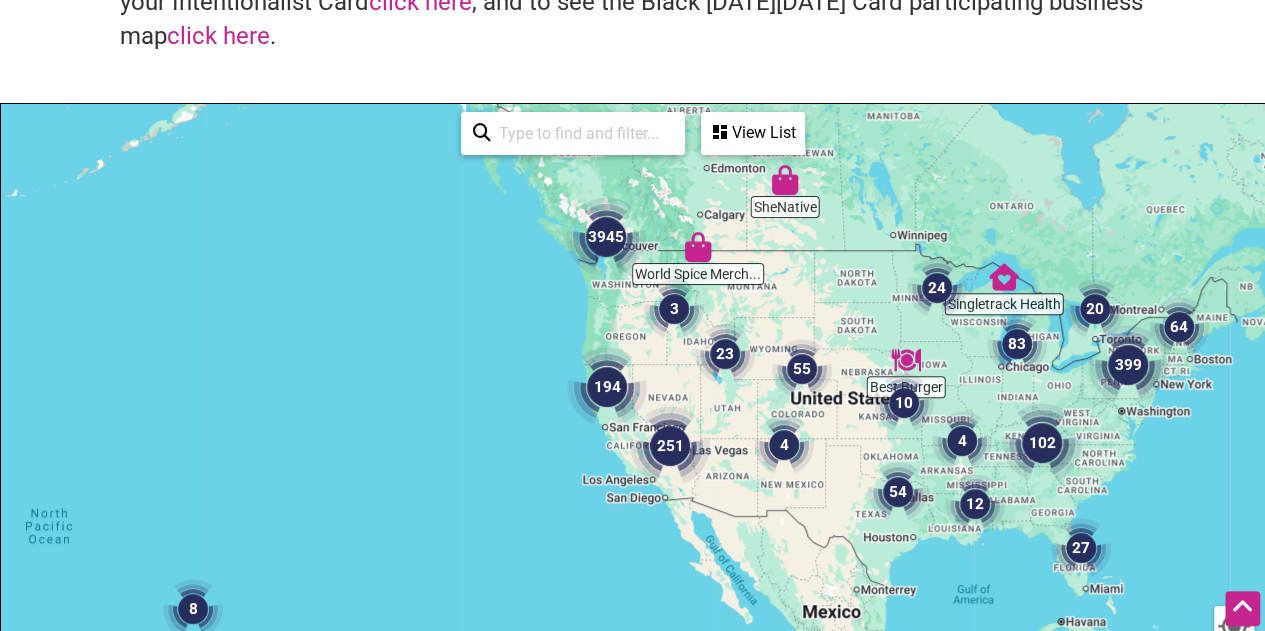 drag, startPoint x: 626, startPoint y: 269, endPoint x: 616, endPoint y: 291, distance: 24.166092 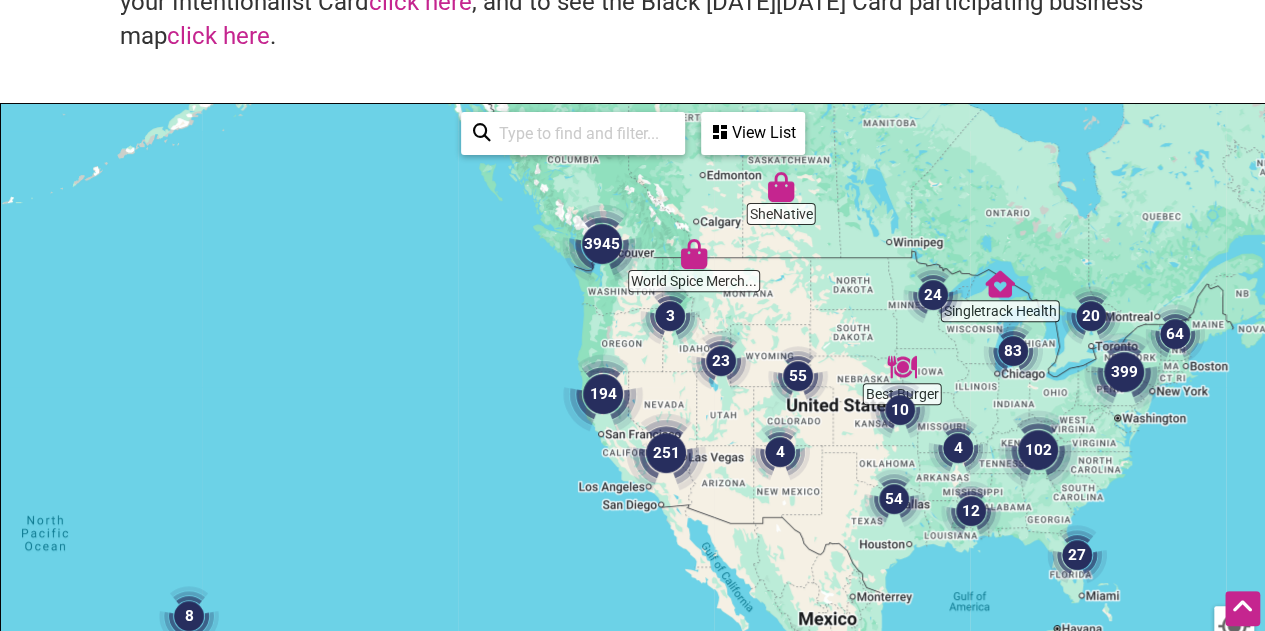 click at bounding box center (602, 244) 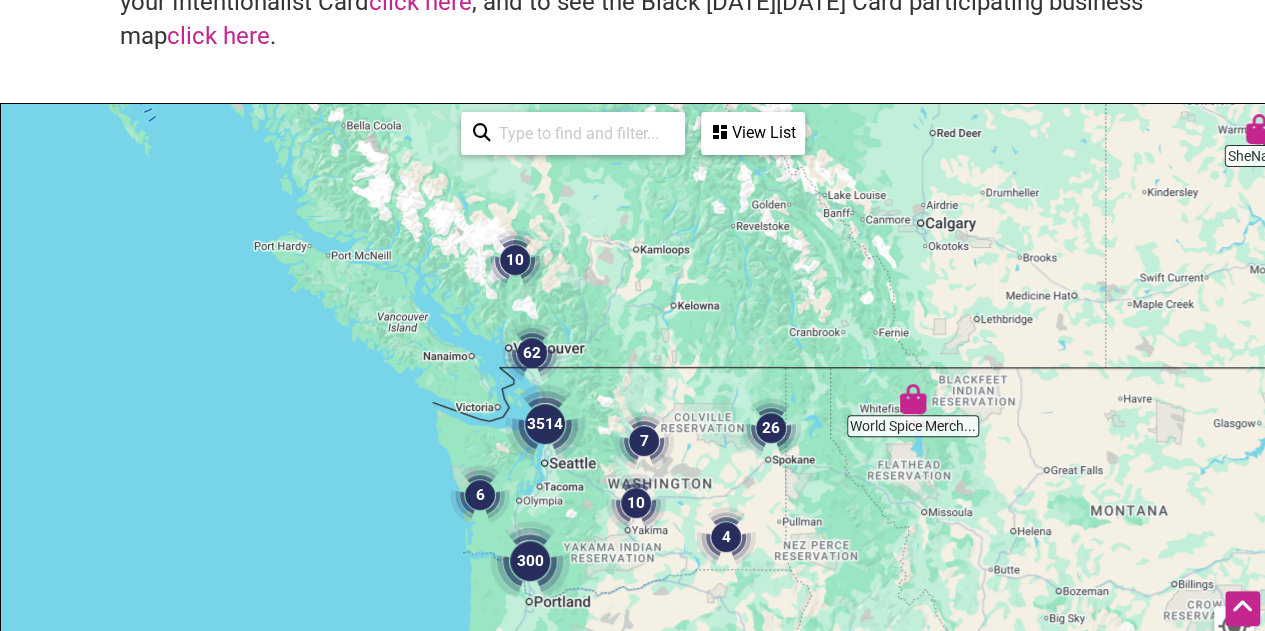 click at bounding box center (545, 424) 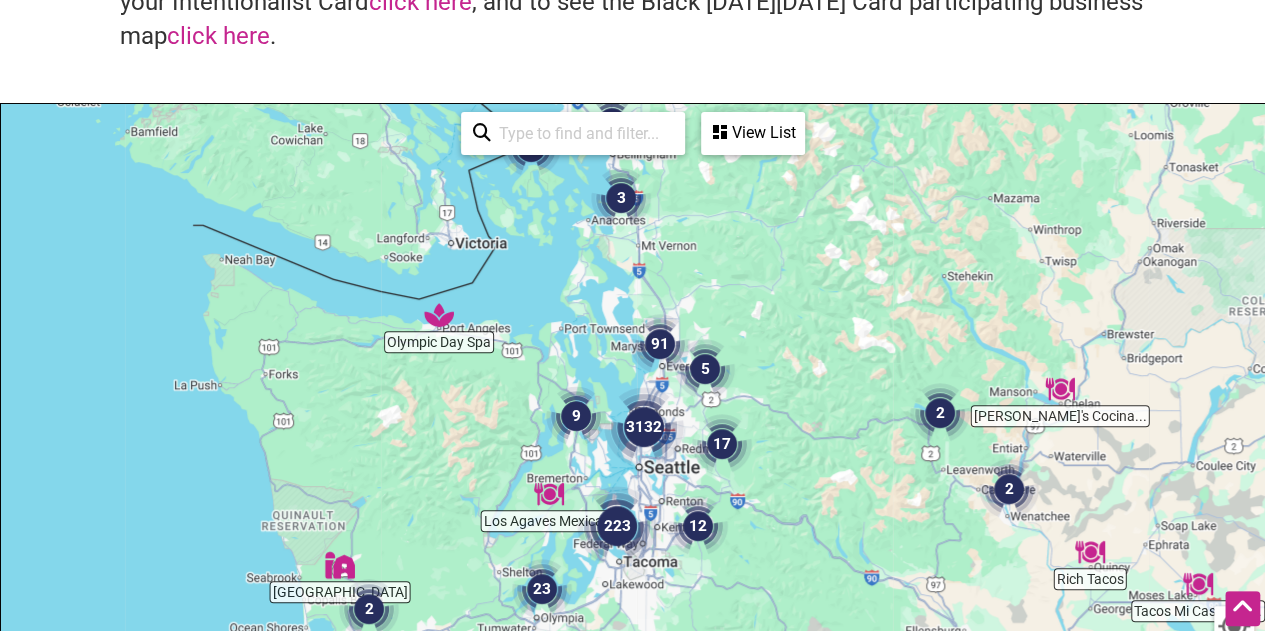 click at bounding box center [644, 427] 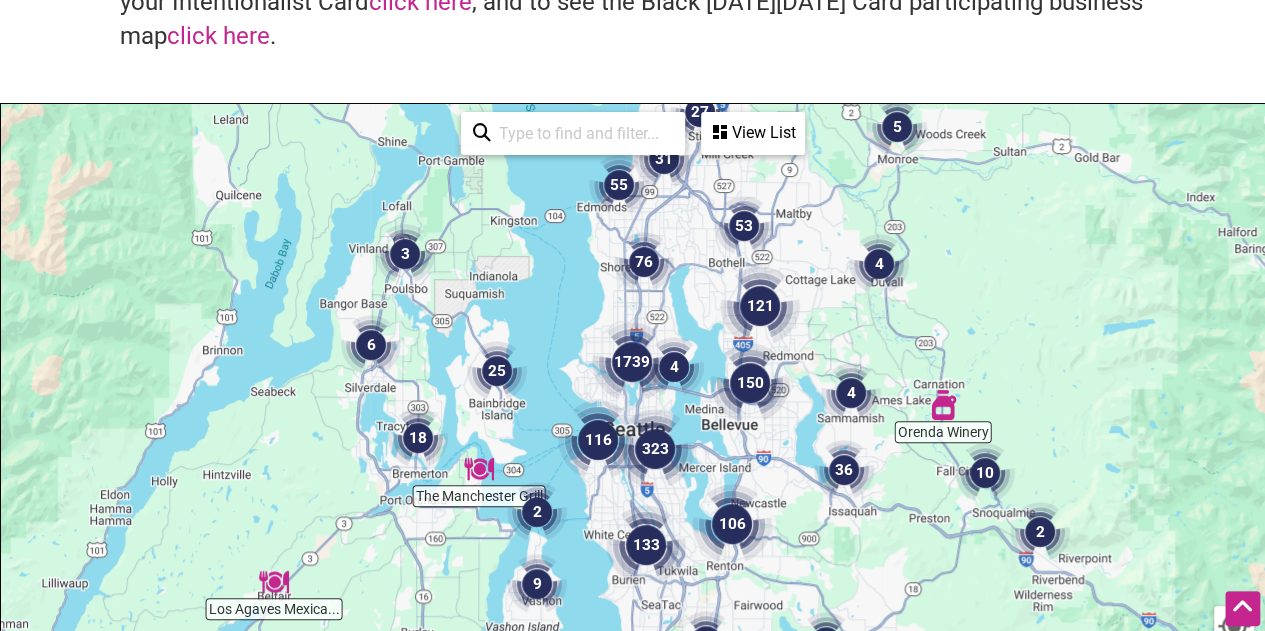 click at bounding box center [632, 362] 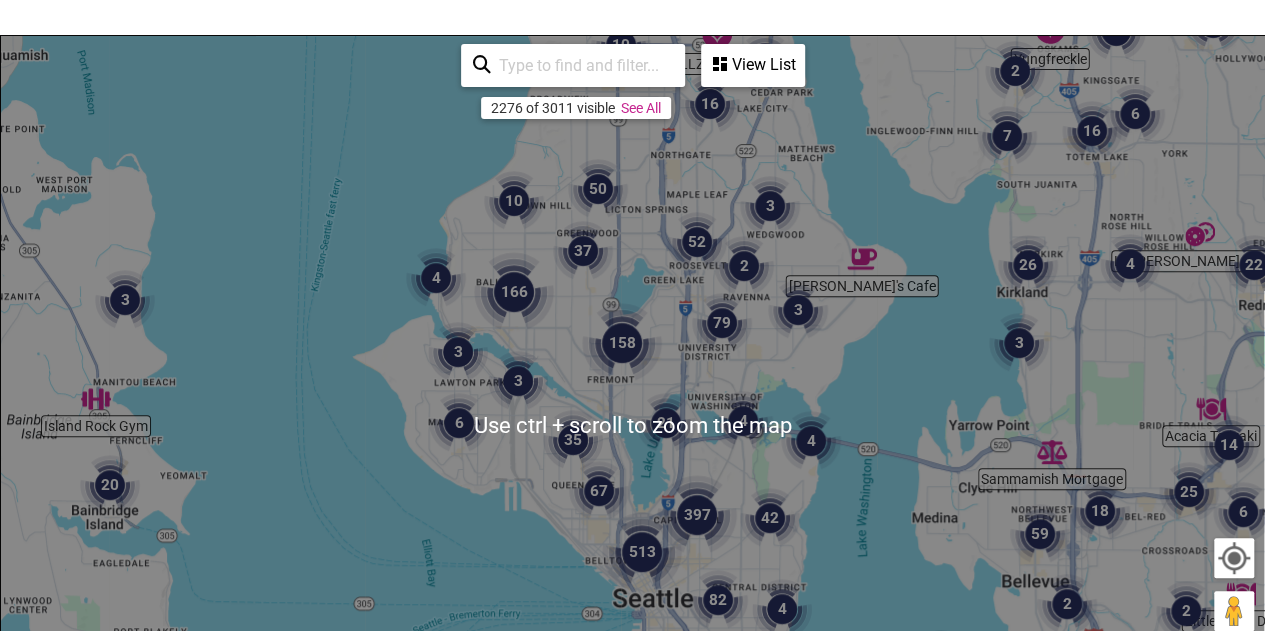 scroll, scrollTop: 300, scrollLeft: 0, axis: vertical 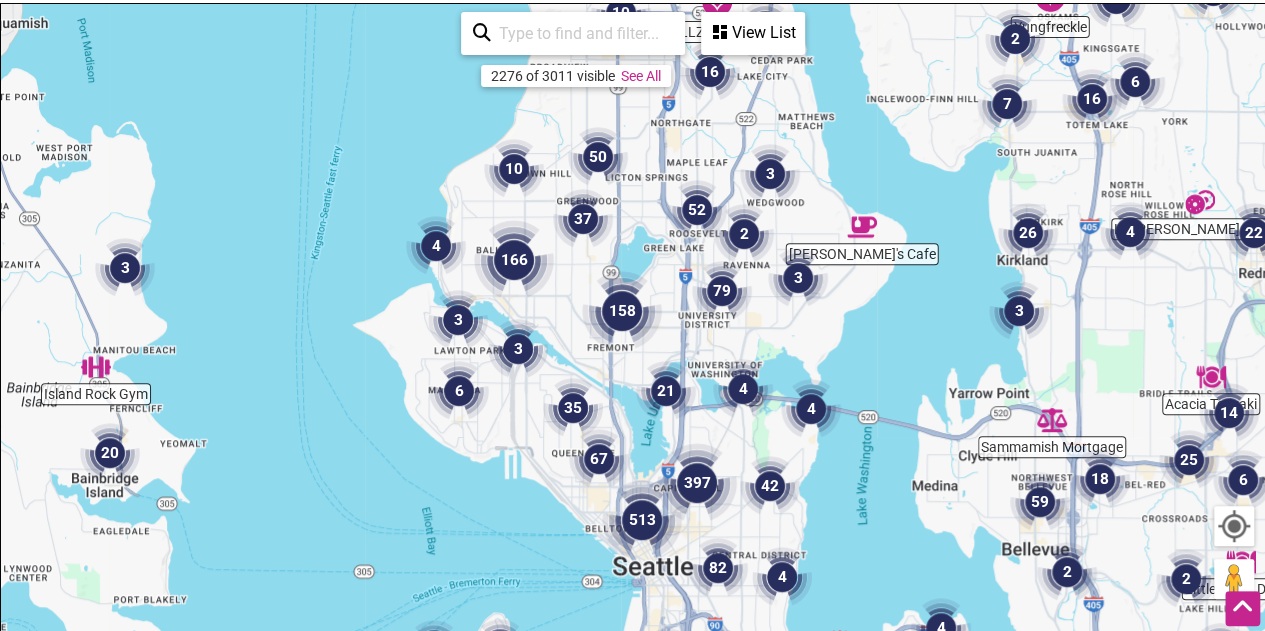 click at bounding box center (666, 391) 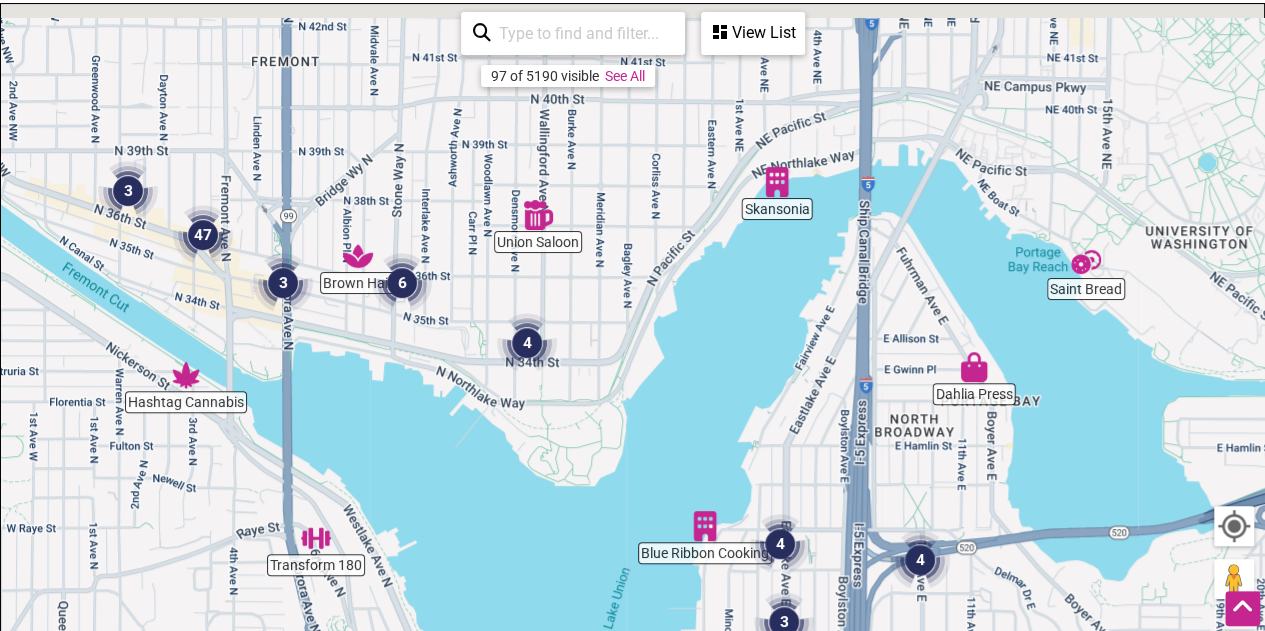 drag, startPoint x: 496, startPoint y: 345, endPoint x: 608, endPoint y: 523, distance: 210.30453 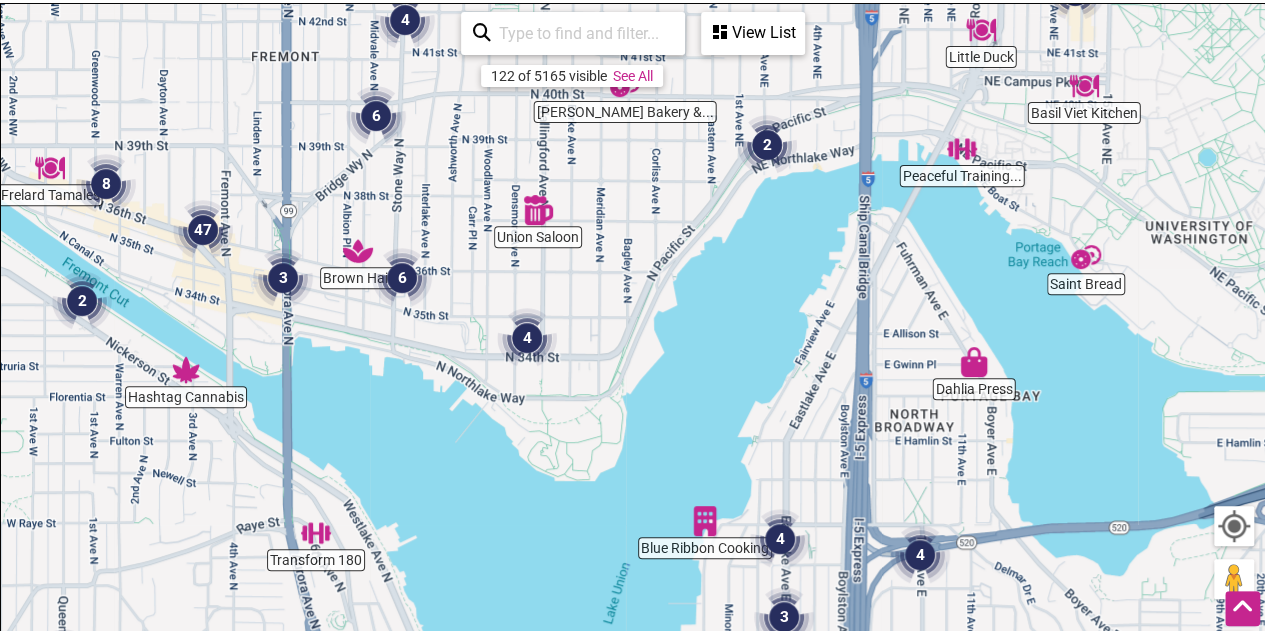 click at bounding box center [527, 338] 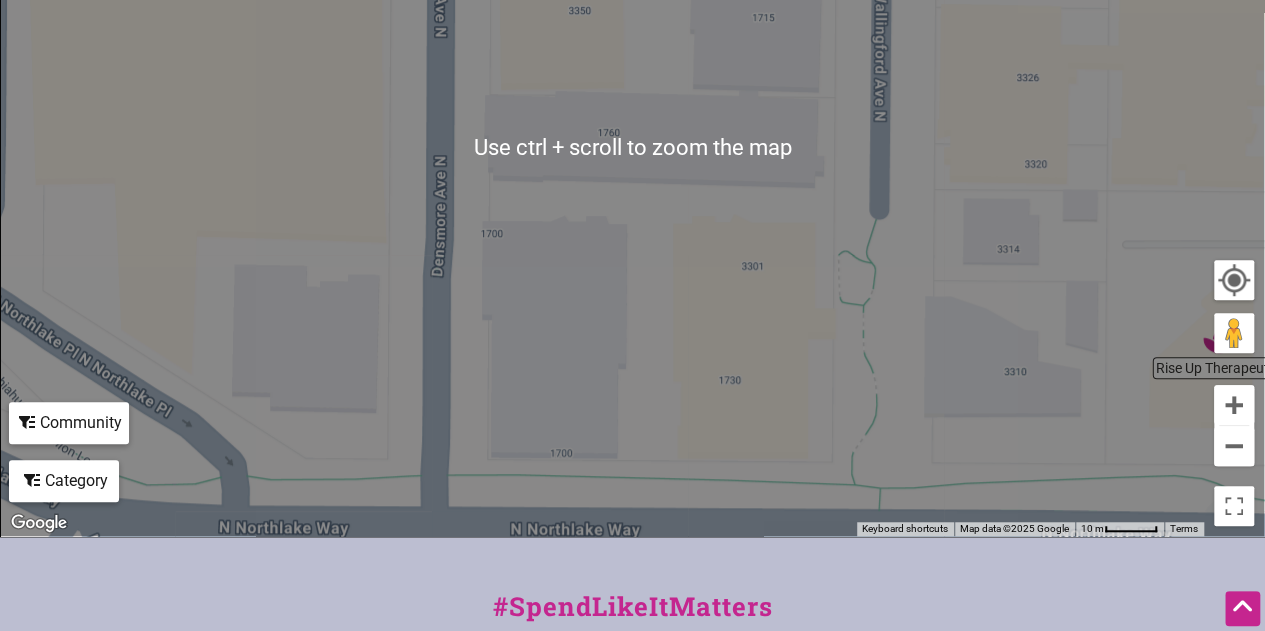 scroll, scrollTop: 300, scrollLeft: 0, axis: vertical 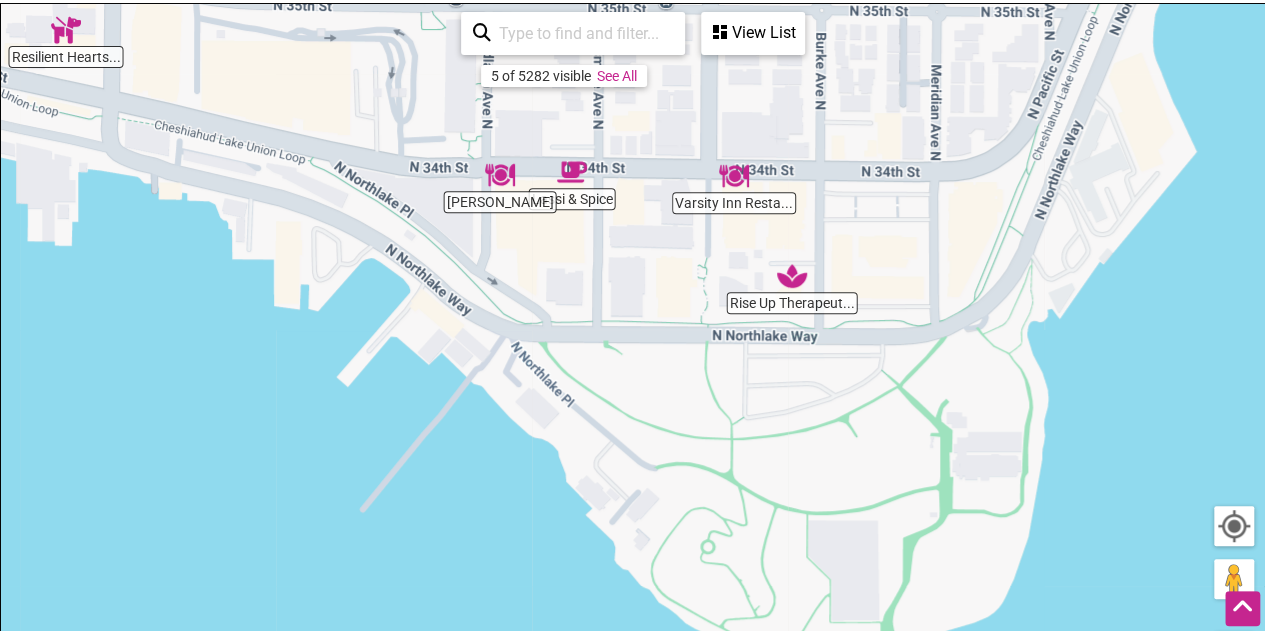 click at bounding box center [572, 172] 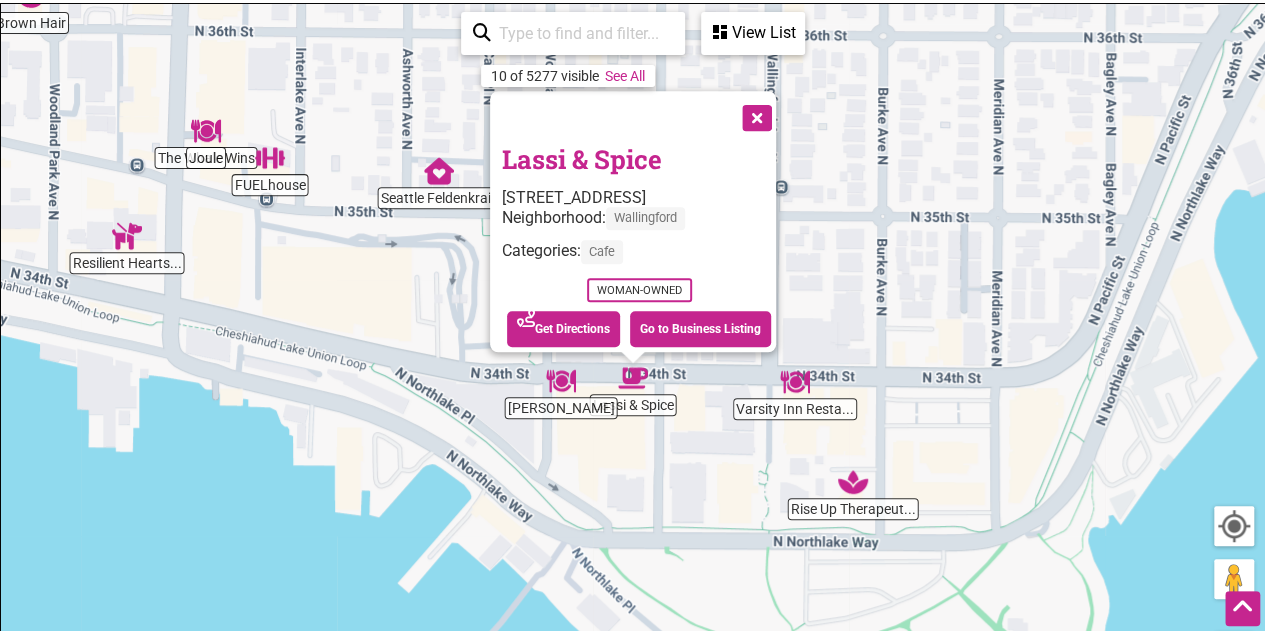 click at bounding box center (755, 116) 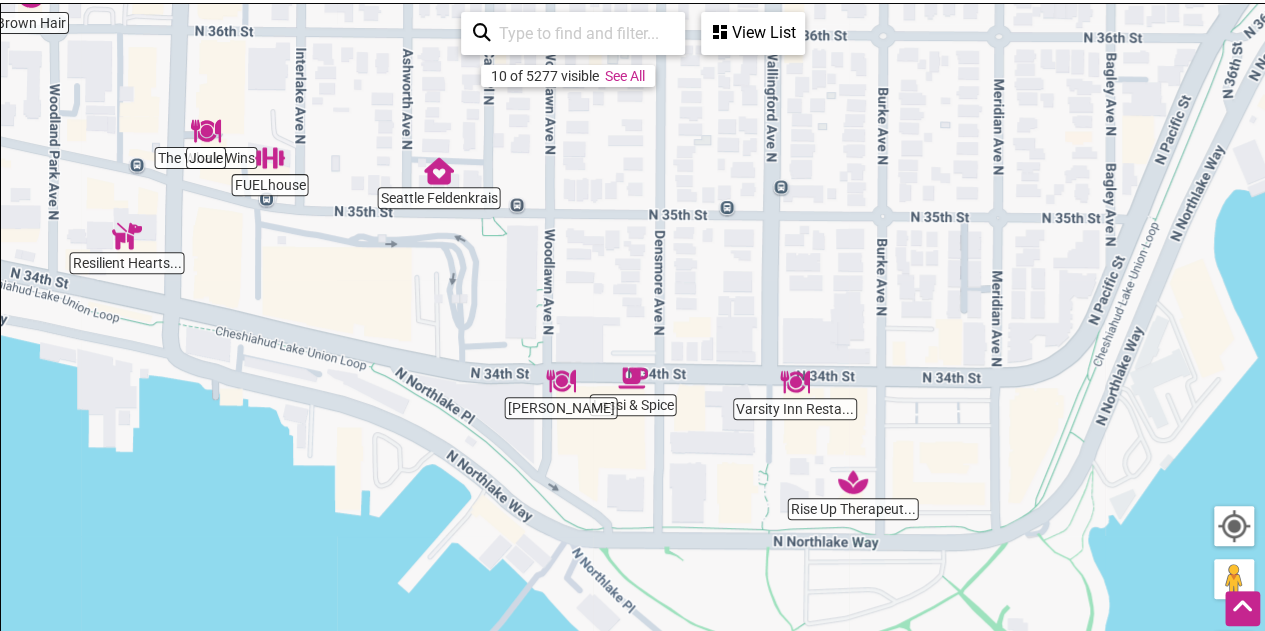 click on "To navigate, press the arrow keys." at bounding box center [632, 393] 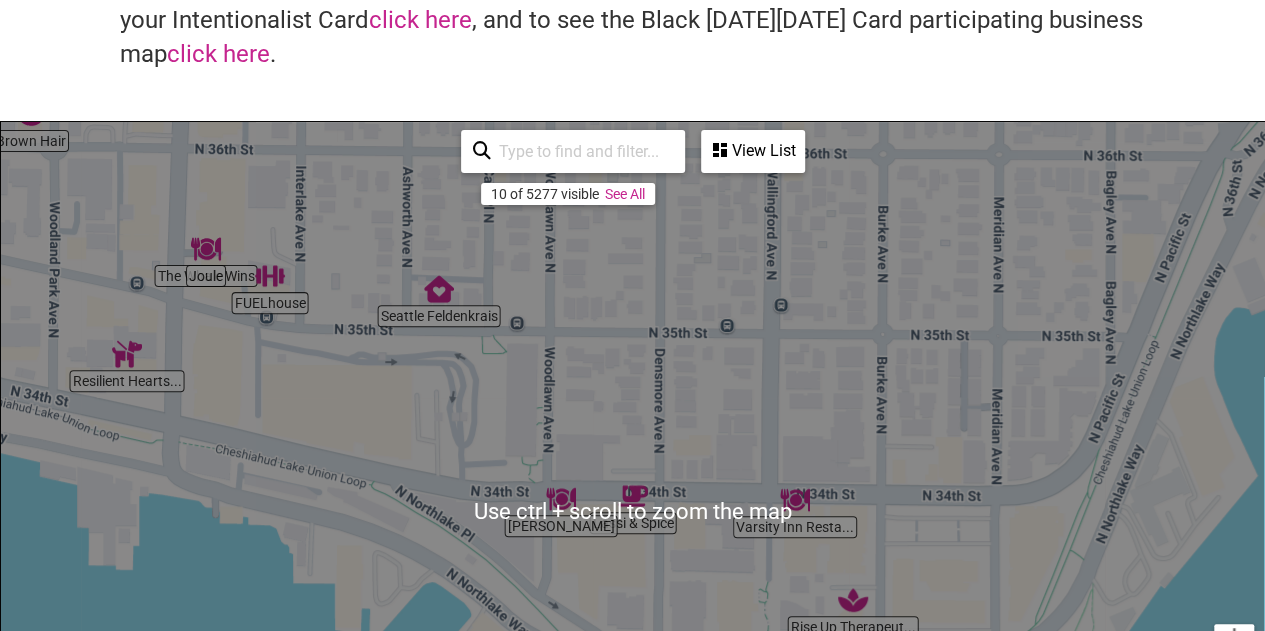 scroll, scrollTop: 300, scrollLeft: 0, axis: vertical 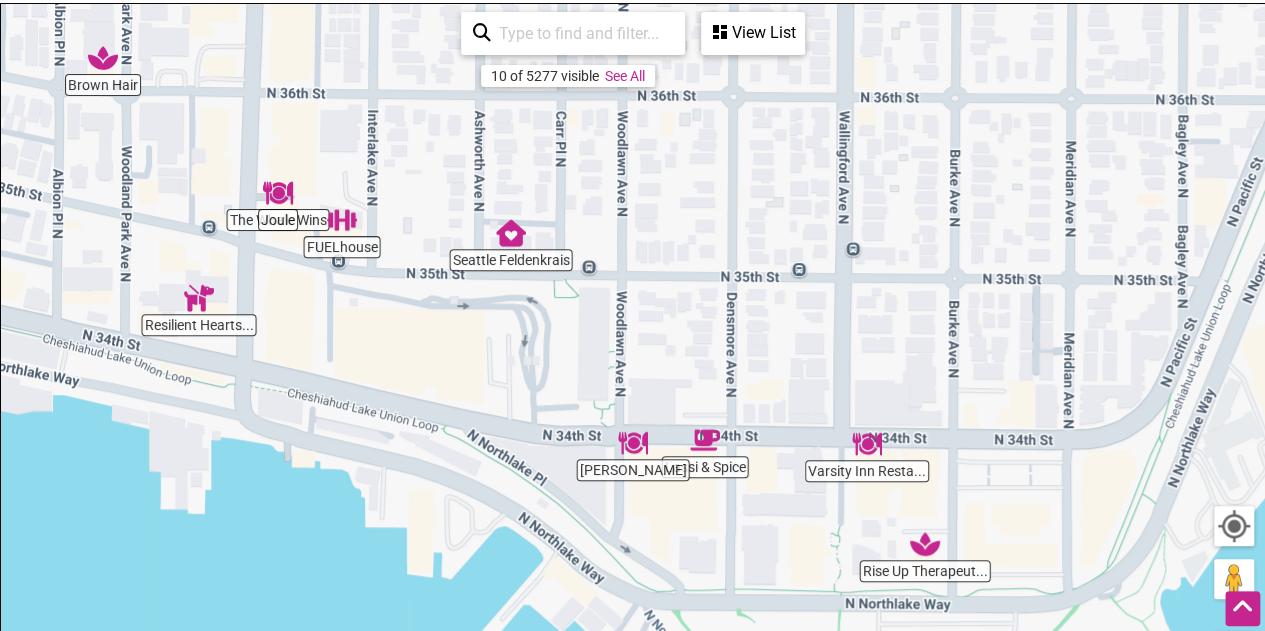 drag, startPoint x: 668, startPoint y: 272, endPoint x: 734, endPoint y: 323, distance: 83.40863 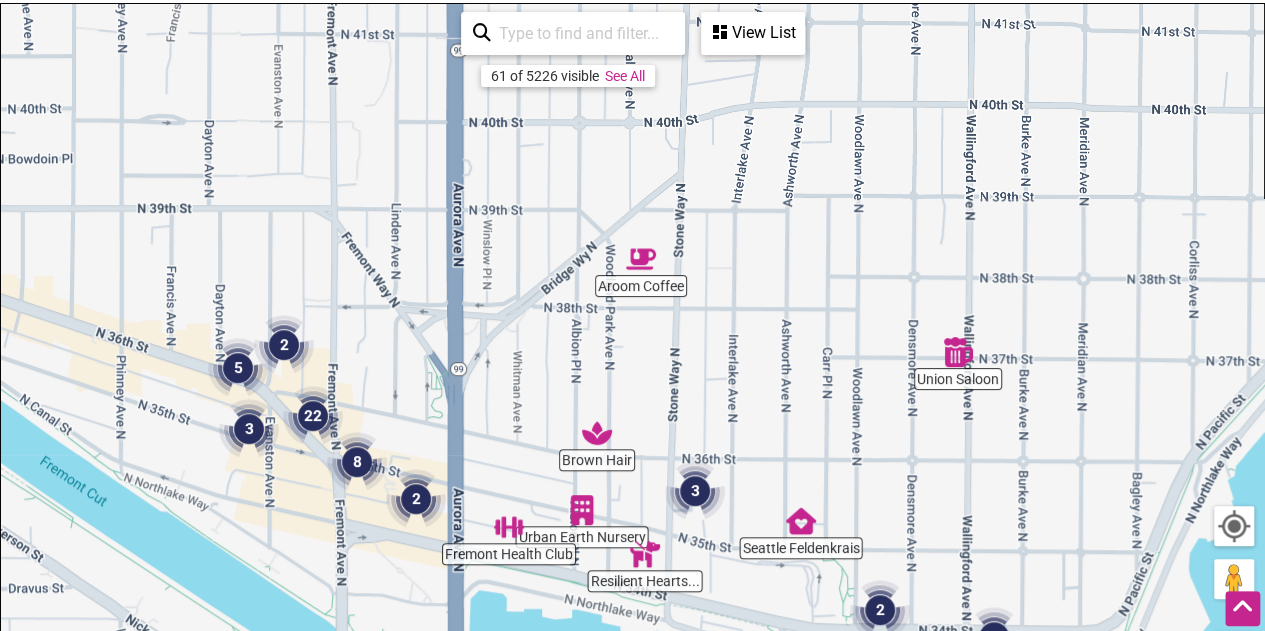 drag, startPoint x: 655, startPoint y: 303, endPoint x: 898, endPoint y: 502, distance: 314.08597 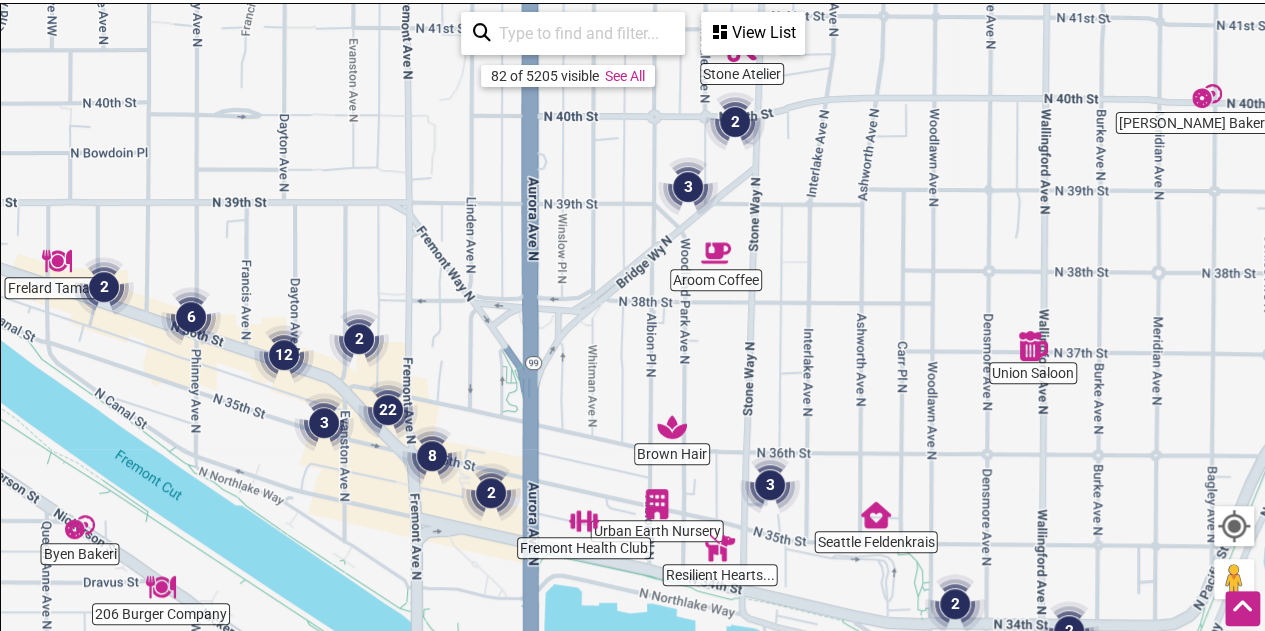 click at bounding box center [716, 253] 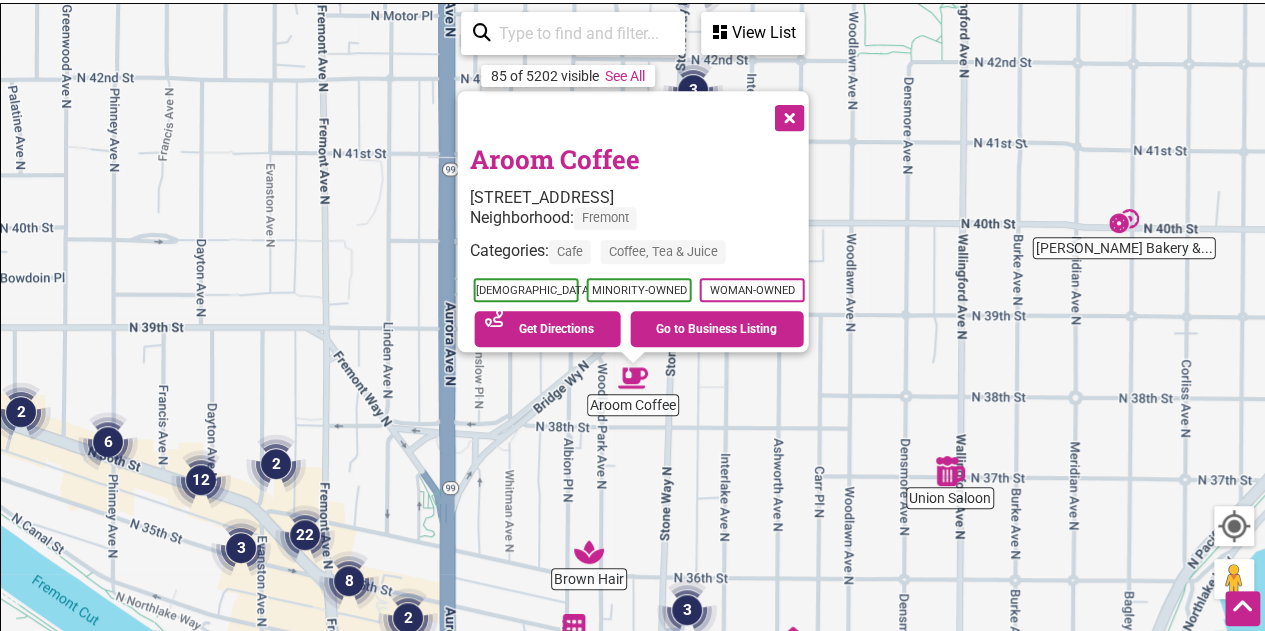 click at bounding box center (787, 116) 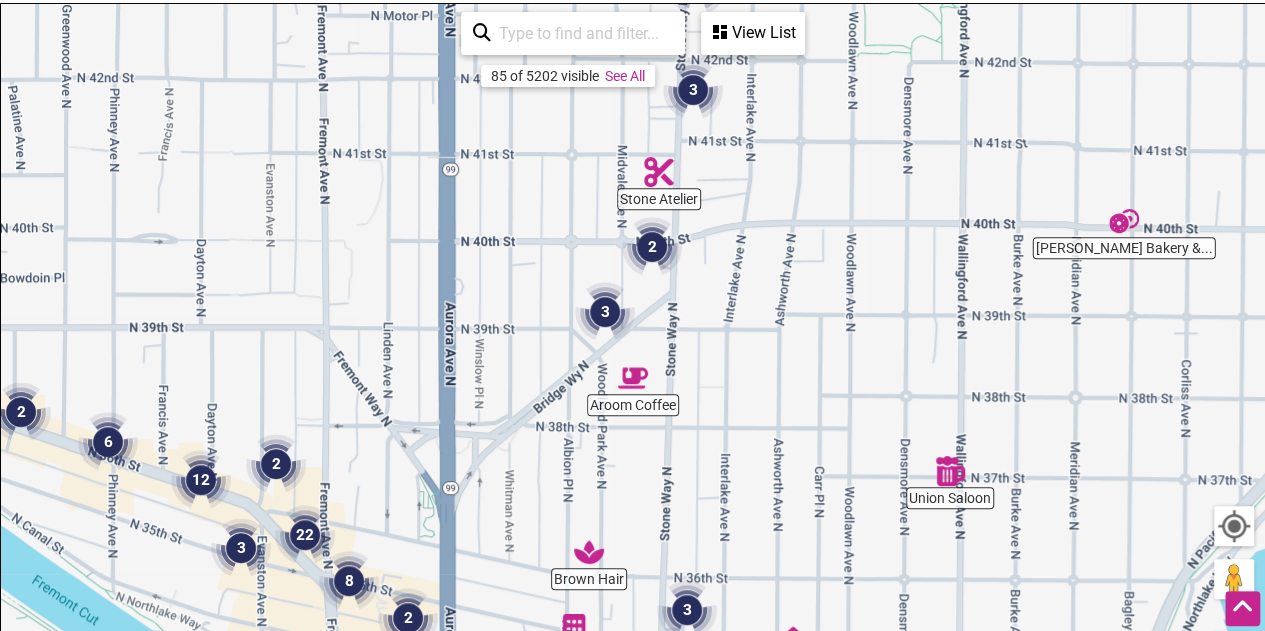 click at bounding box center (605, 312) 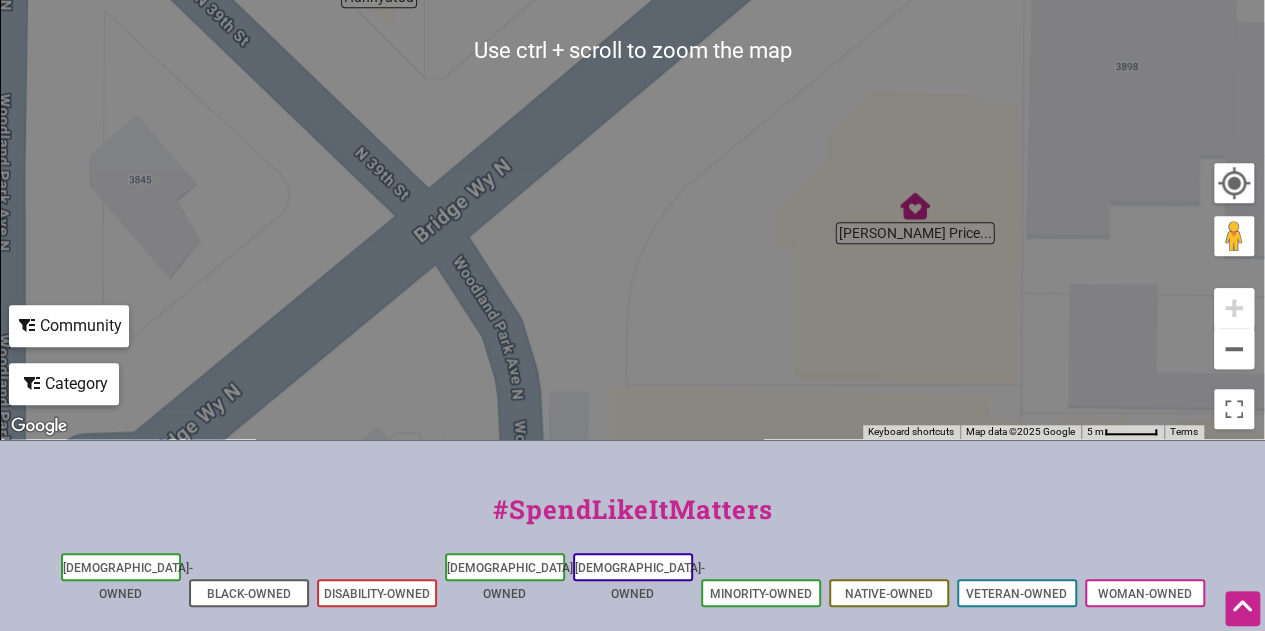 scroll, scrollTop: 728, scrollLeft: 0, axis: vertical 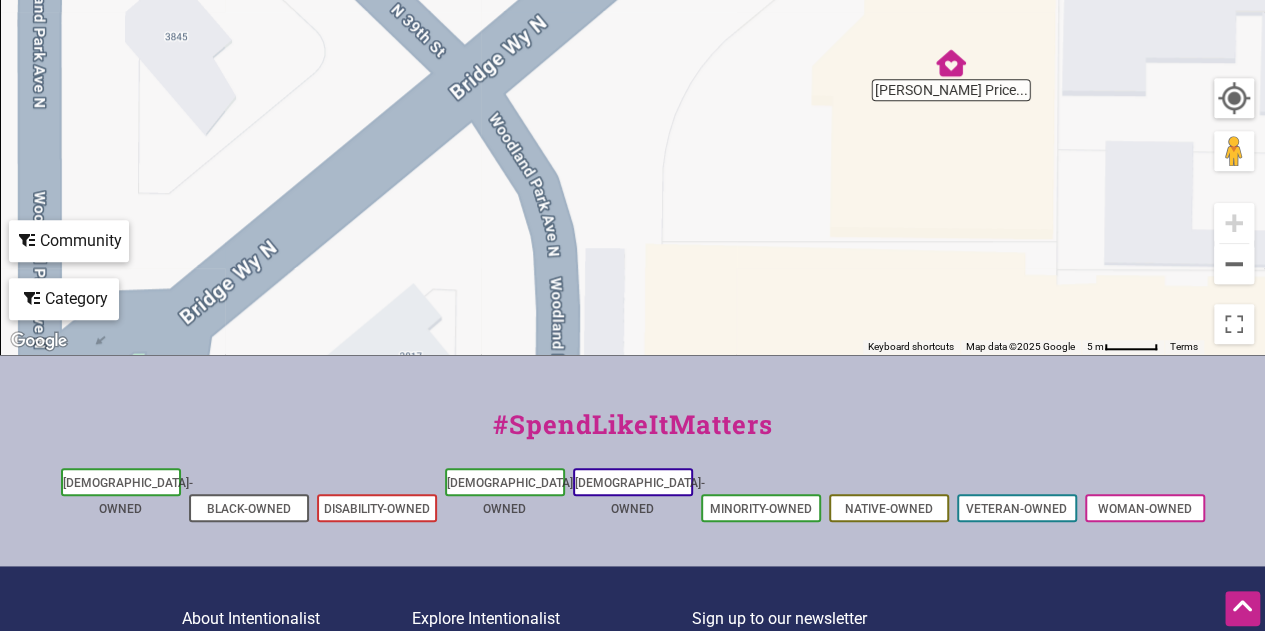 drag, startPoint x: 598, startPoint y: 245, endPoint x: 638, endPoint y: 135, distance: 117.047 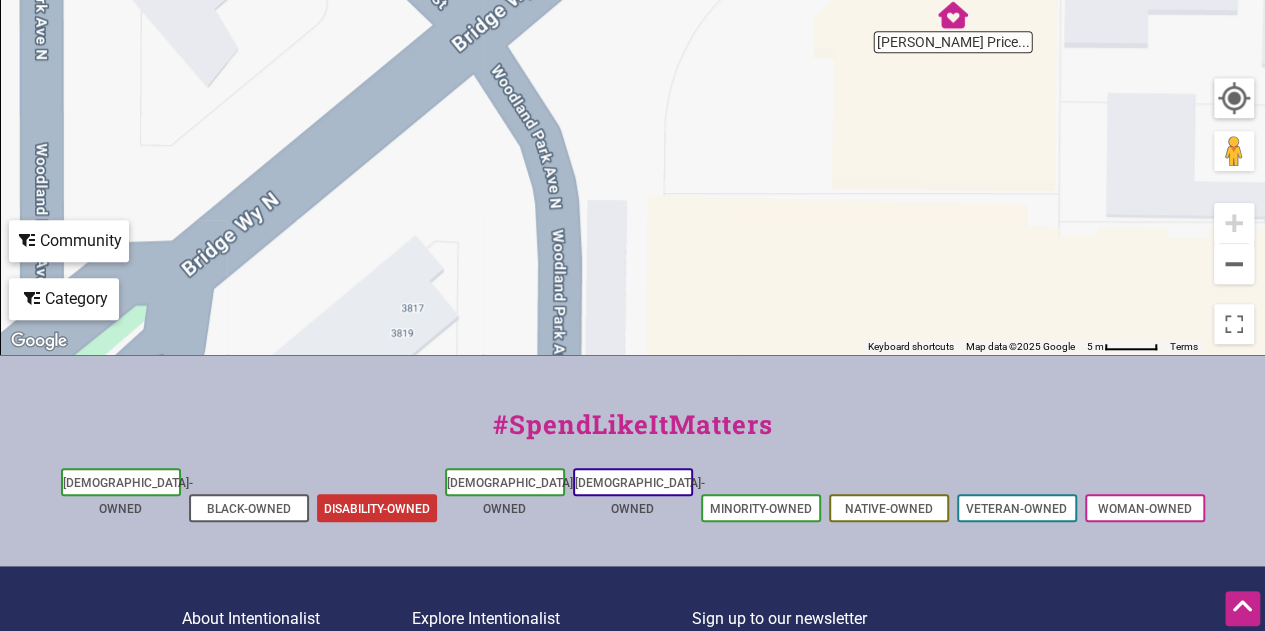 click on "Disability-Owned" at bounding box center [377, 509] 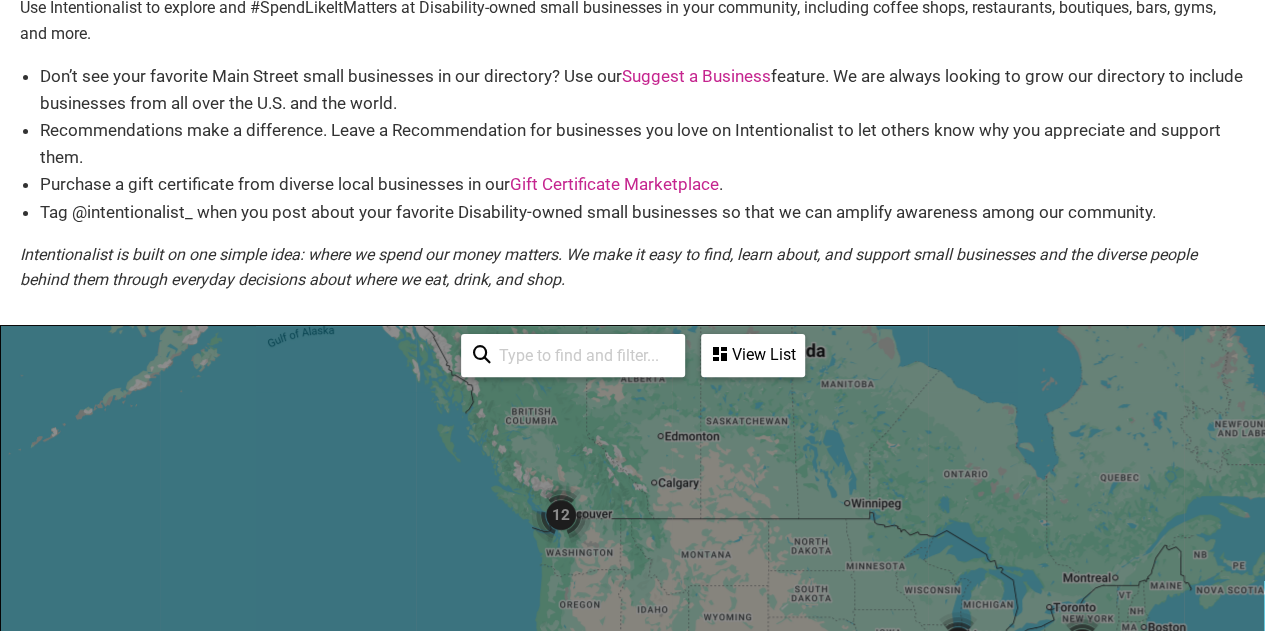 scroll, scrollTop: 200, scrollLeft: 0, axis: vertical 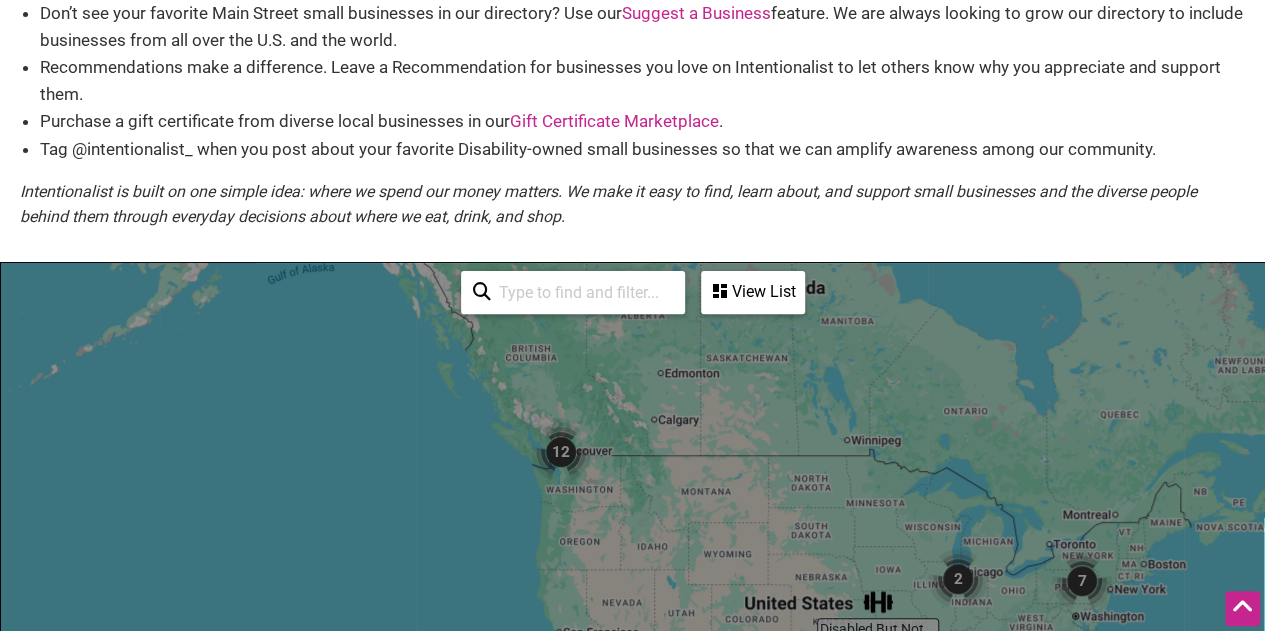 click at bounding box center (561, 452) 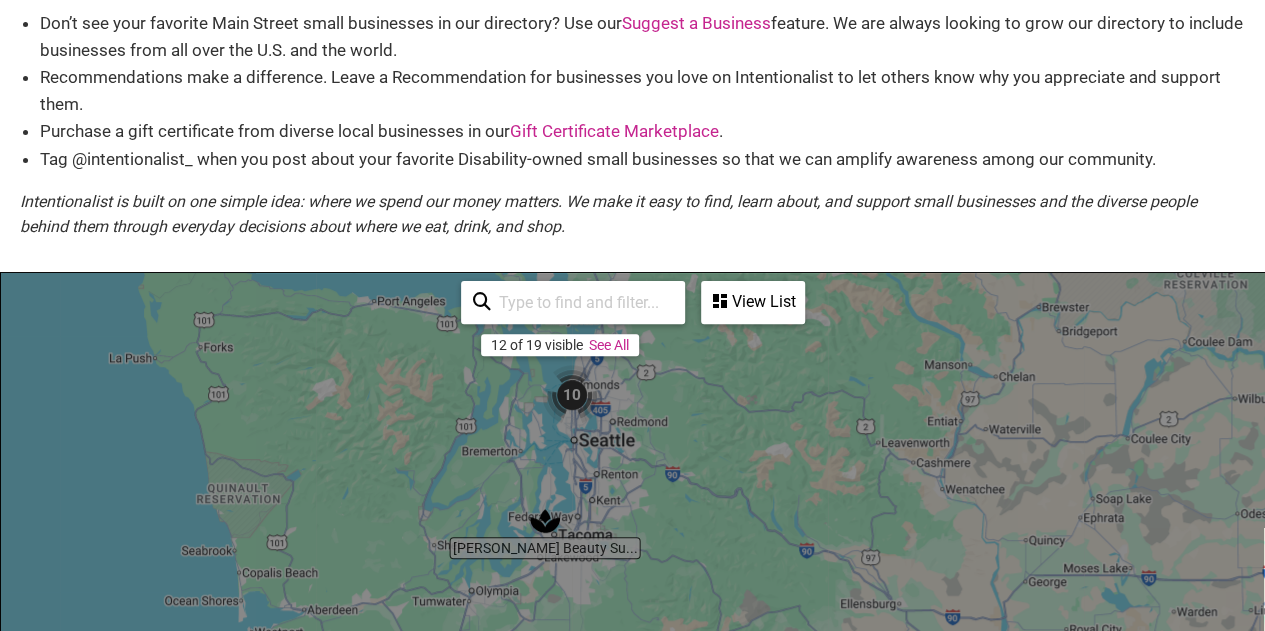 scroll, scrollTop: 200, scrollLeft: 0, axis: vertical 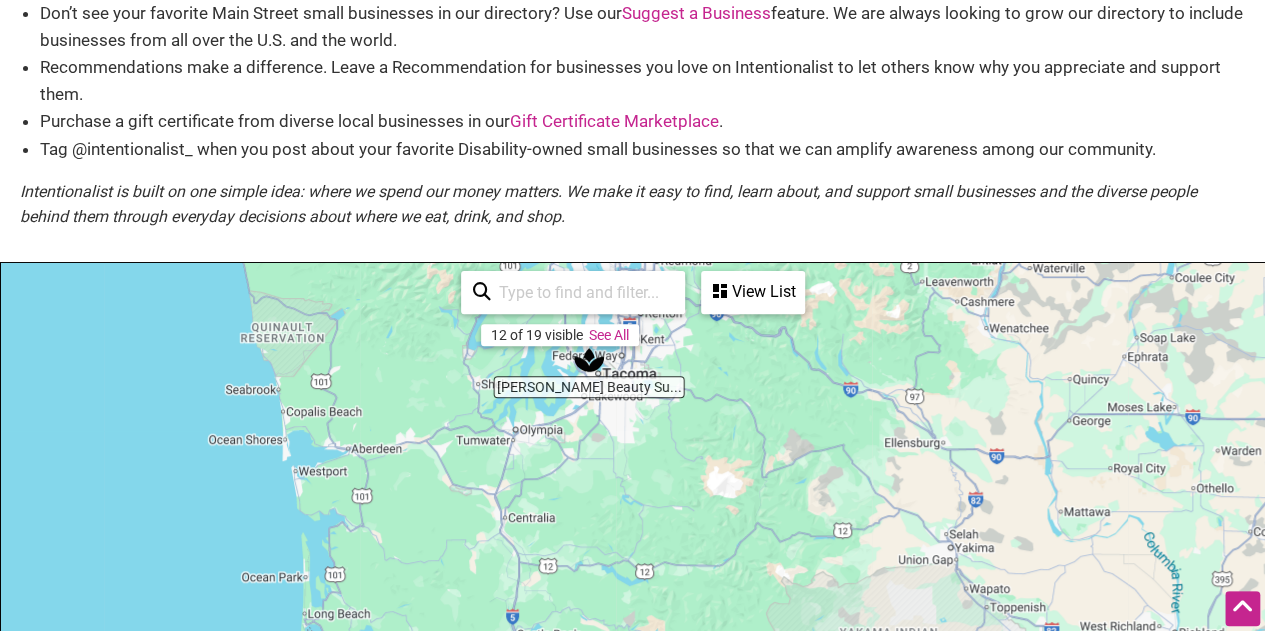 drag, startPoint x: 608, startPoint y: 436, endPoint x: 653, endPoint y: 283, distance: 159.48041 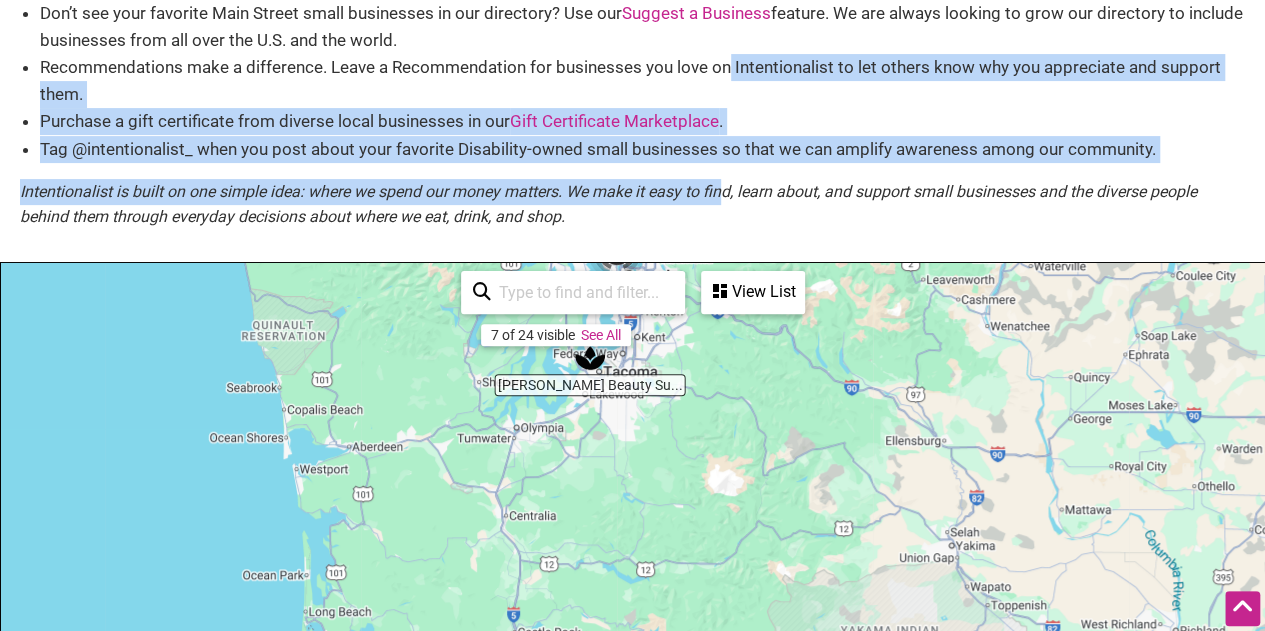drag, startPoint x: 723, startPoint y: 187, endPoint x: 726, endPoint y: 120, distance: 67.06713 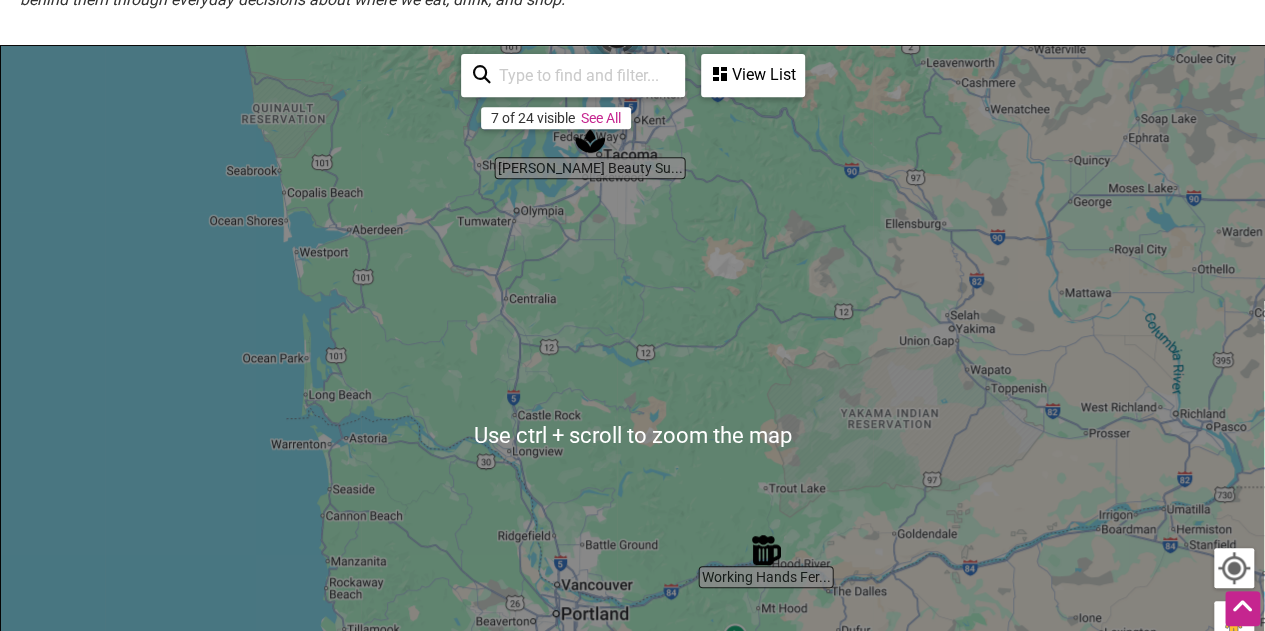 scroll, scrollTop: 500, scrollLeft: 0, axis: vertical 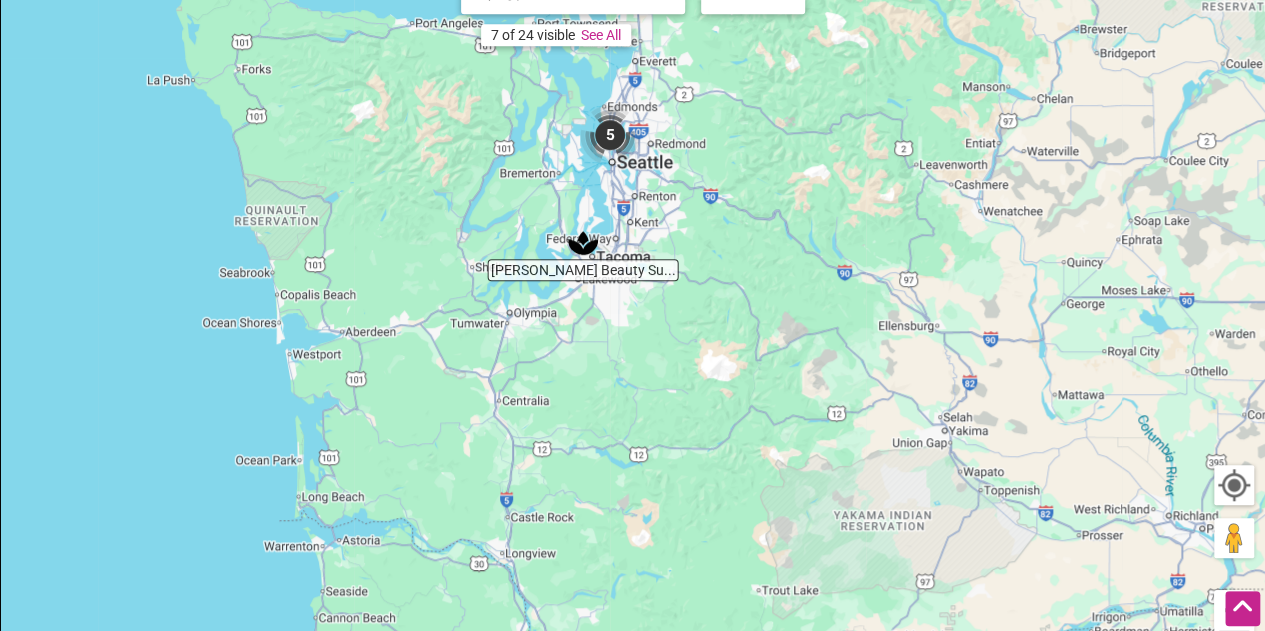drag, startPoint x: 689, startPoint y: 286, endPoint x: 698, endPoint y: 471, distance: 185.2188 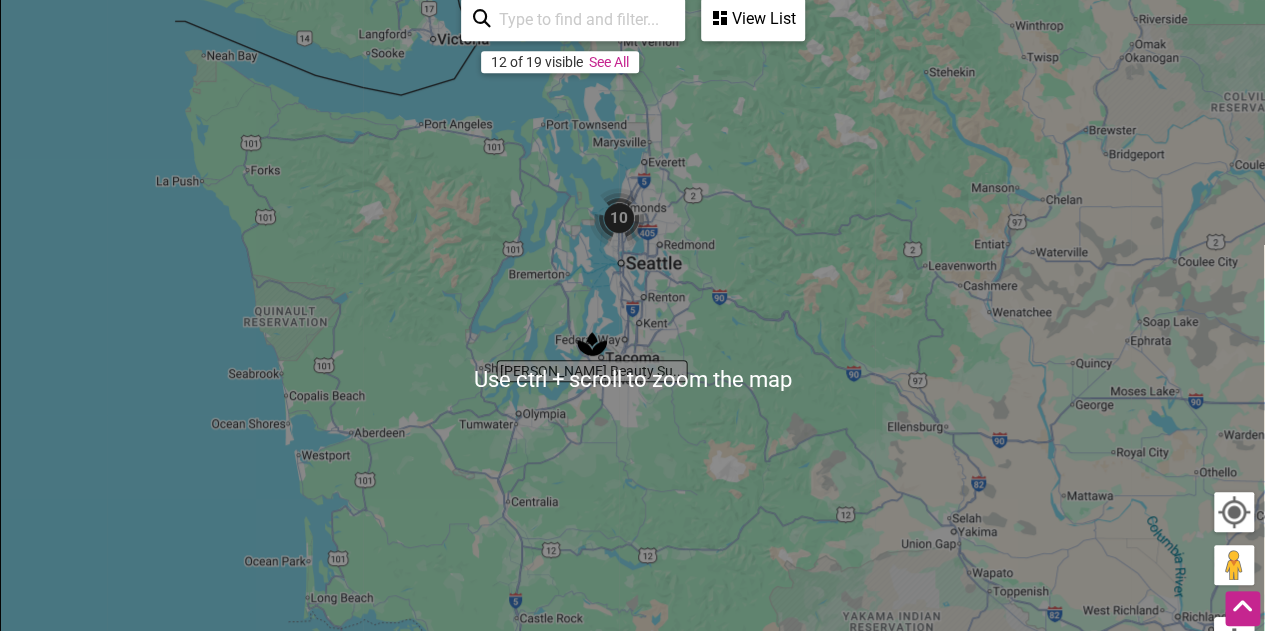 scroll, scrollTop: 500, scrollLeft: 0, axis: vertical 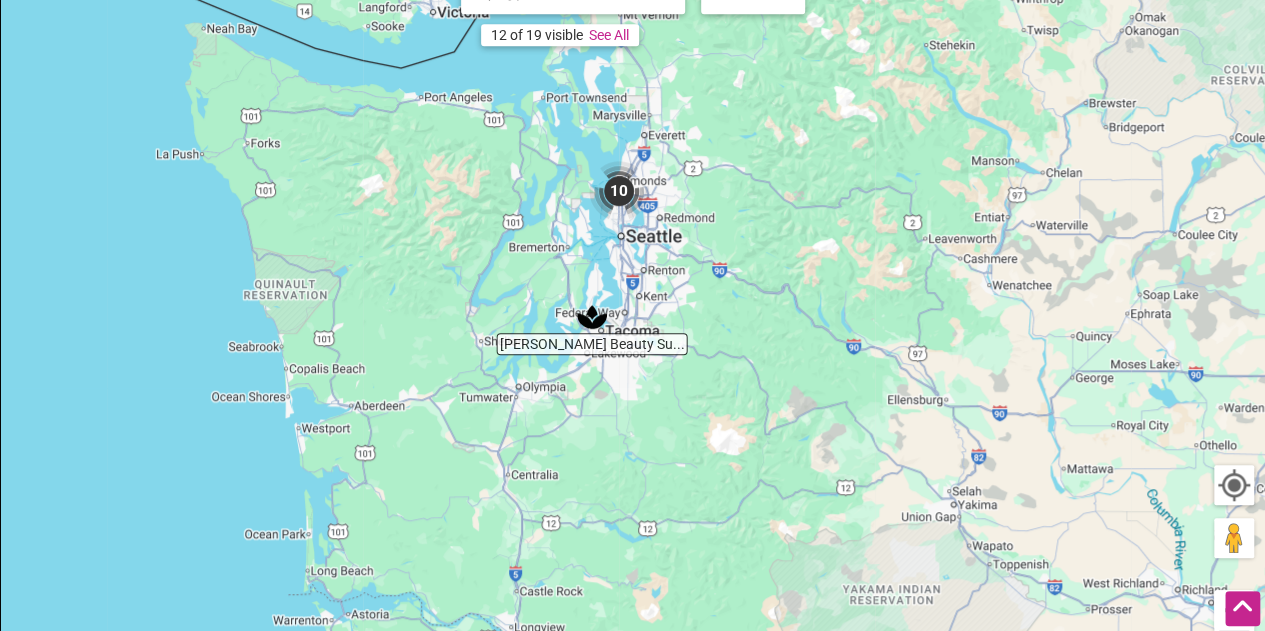 click at bounding box center (619, 191) 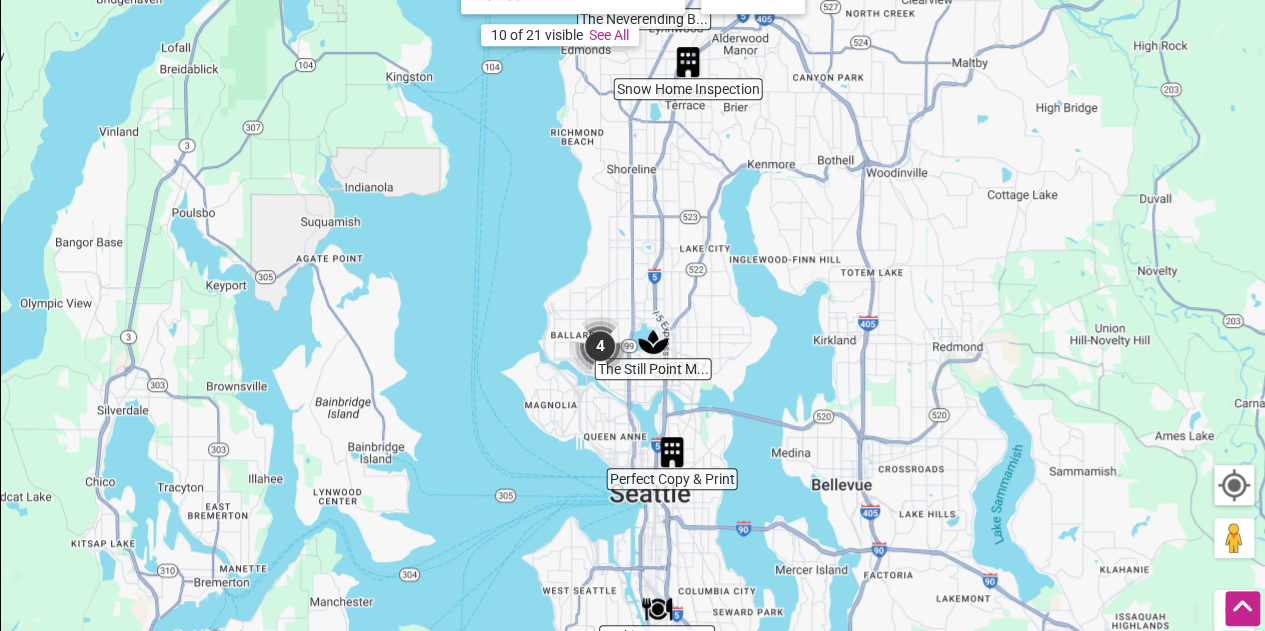 click at bounding box center (600, 346) 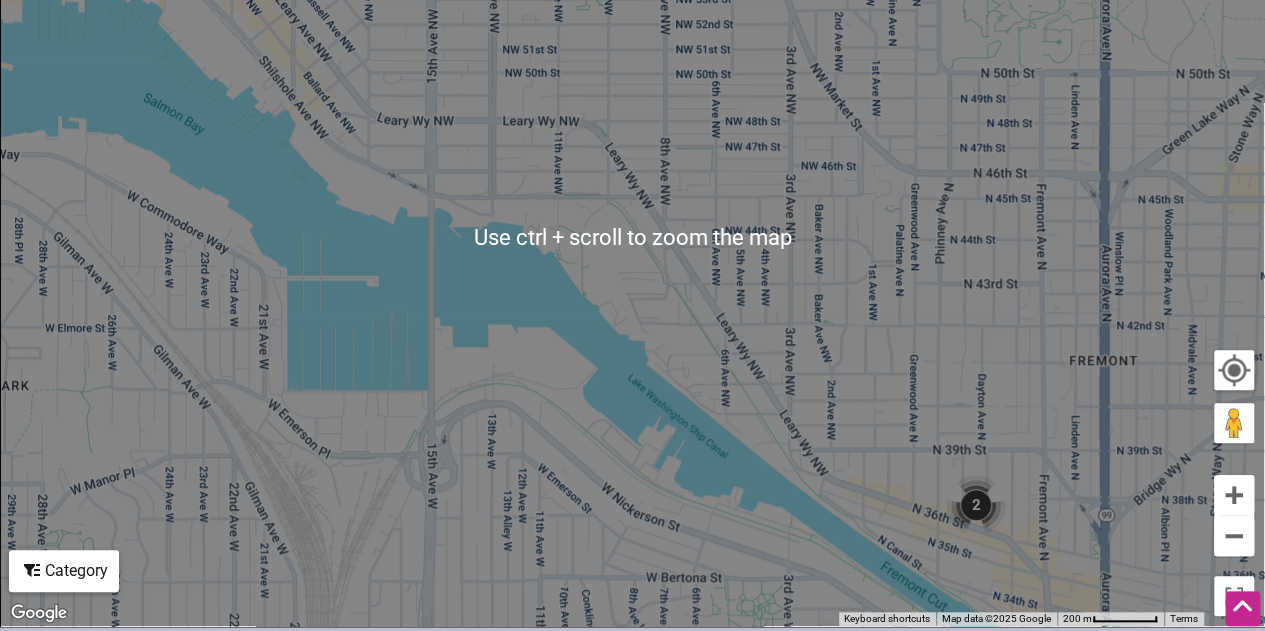scroll, scrollTop: 700, scrollLeft: 0, axis: vertical 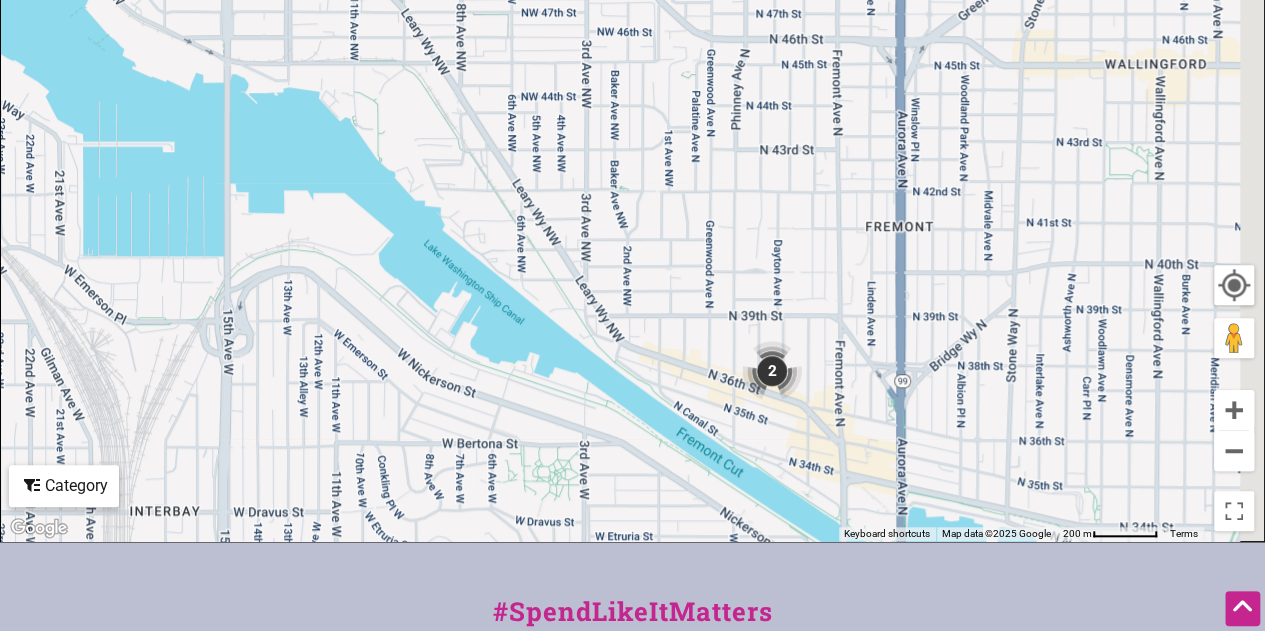 drag, startPoint x: 688, startPoint y: 213, endPoint x: 585, endPoint y: 233, distance: 104.92378 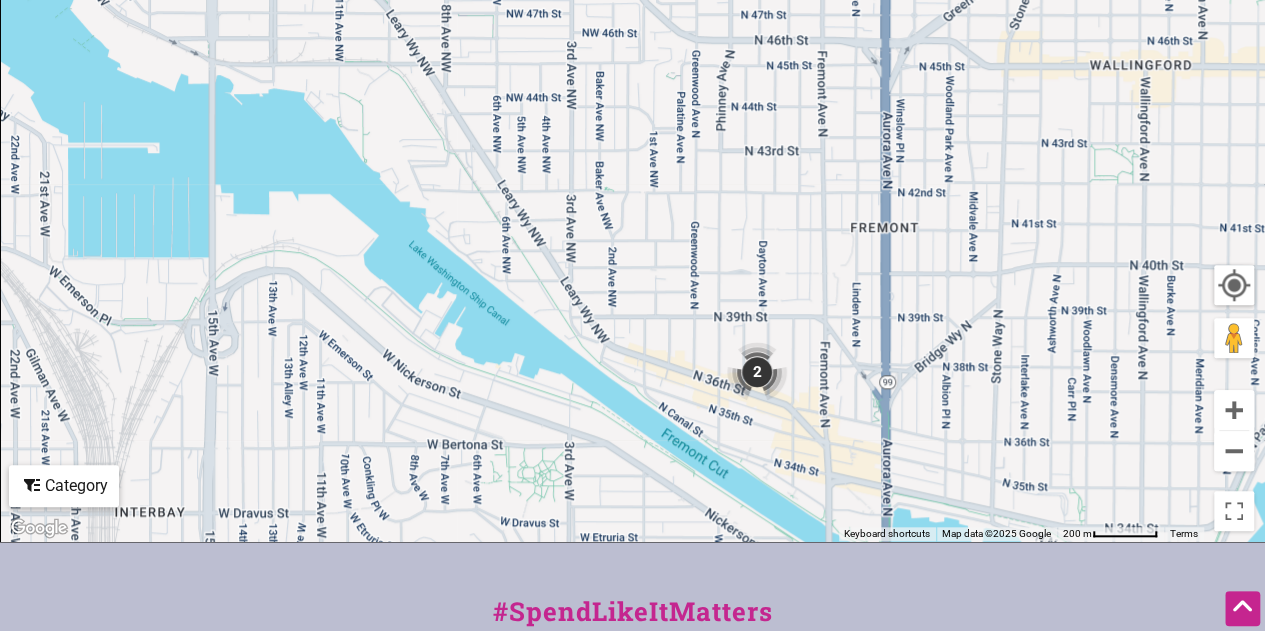 click at bounding box center [757, 372] 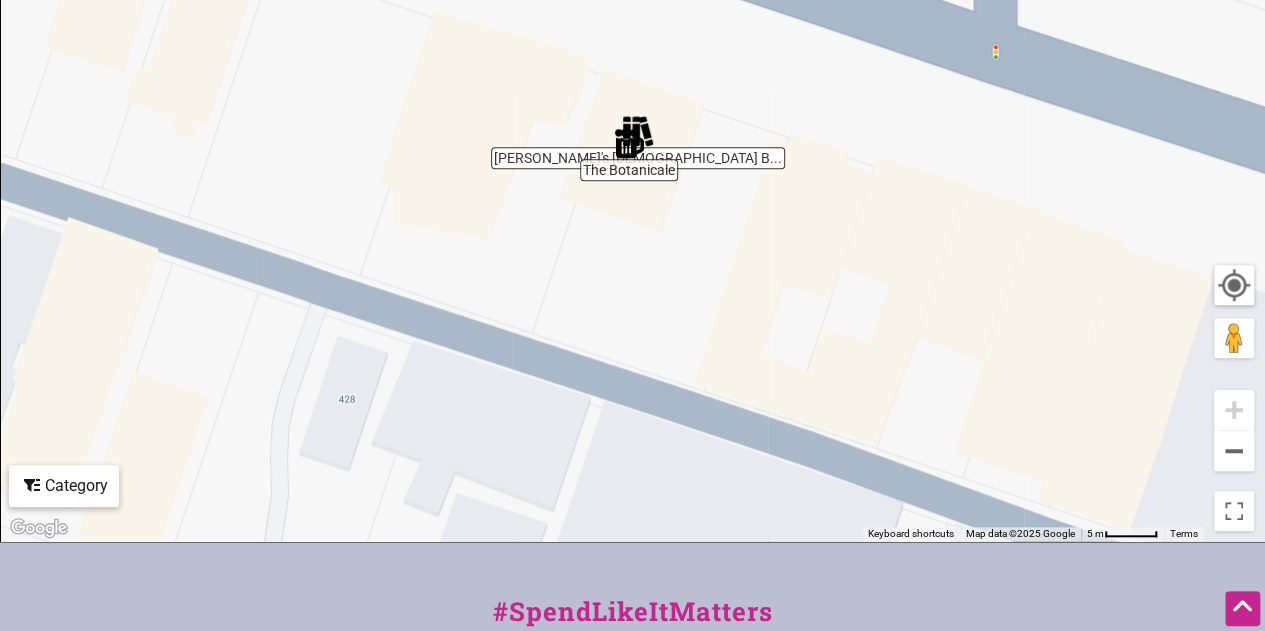 click on "To navigate, press the arrow keys." at bounding box center [632, 152] 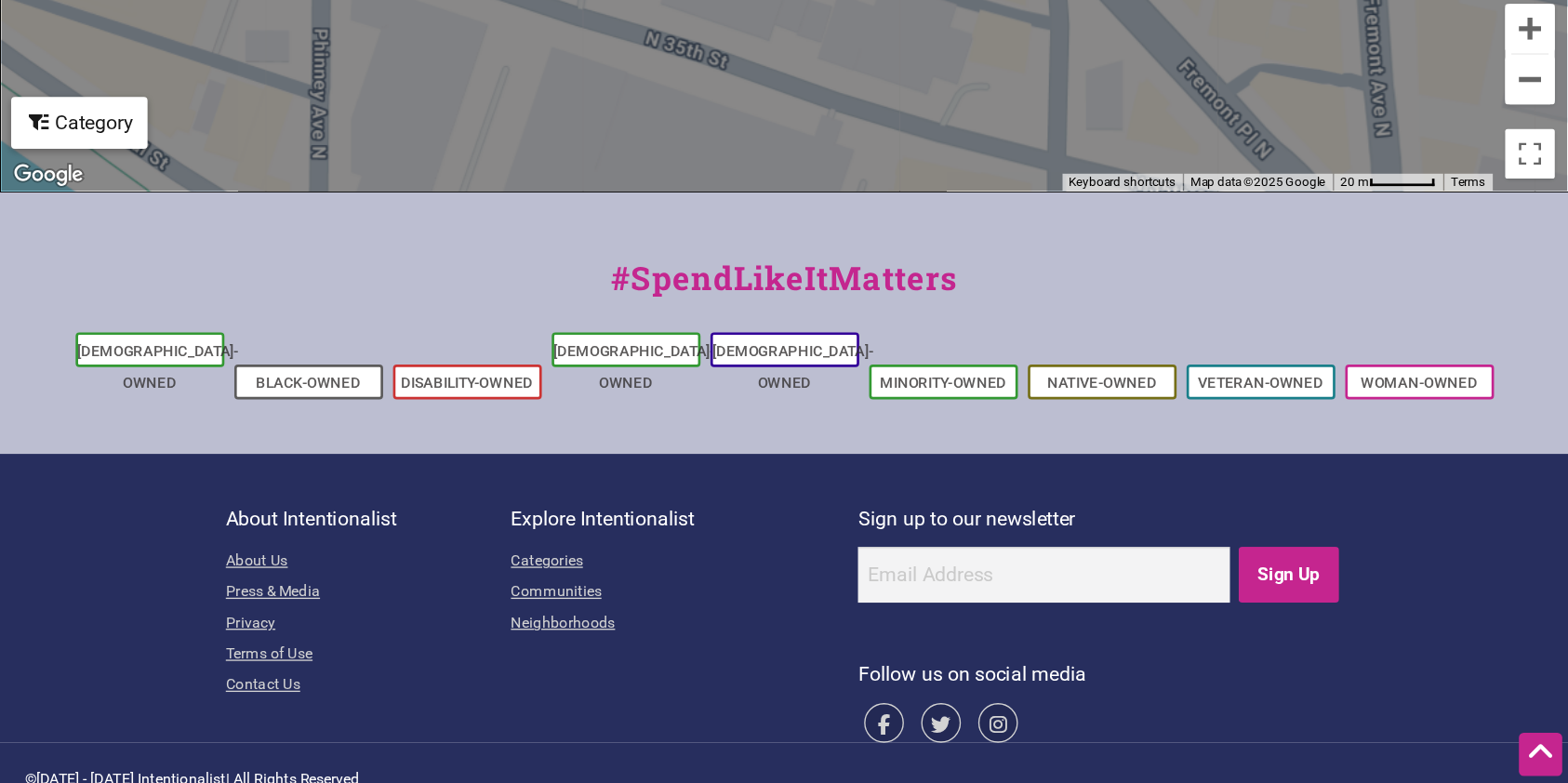 scroll, scrollTop: 766, scrollLeft: 0, axis: vertical 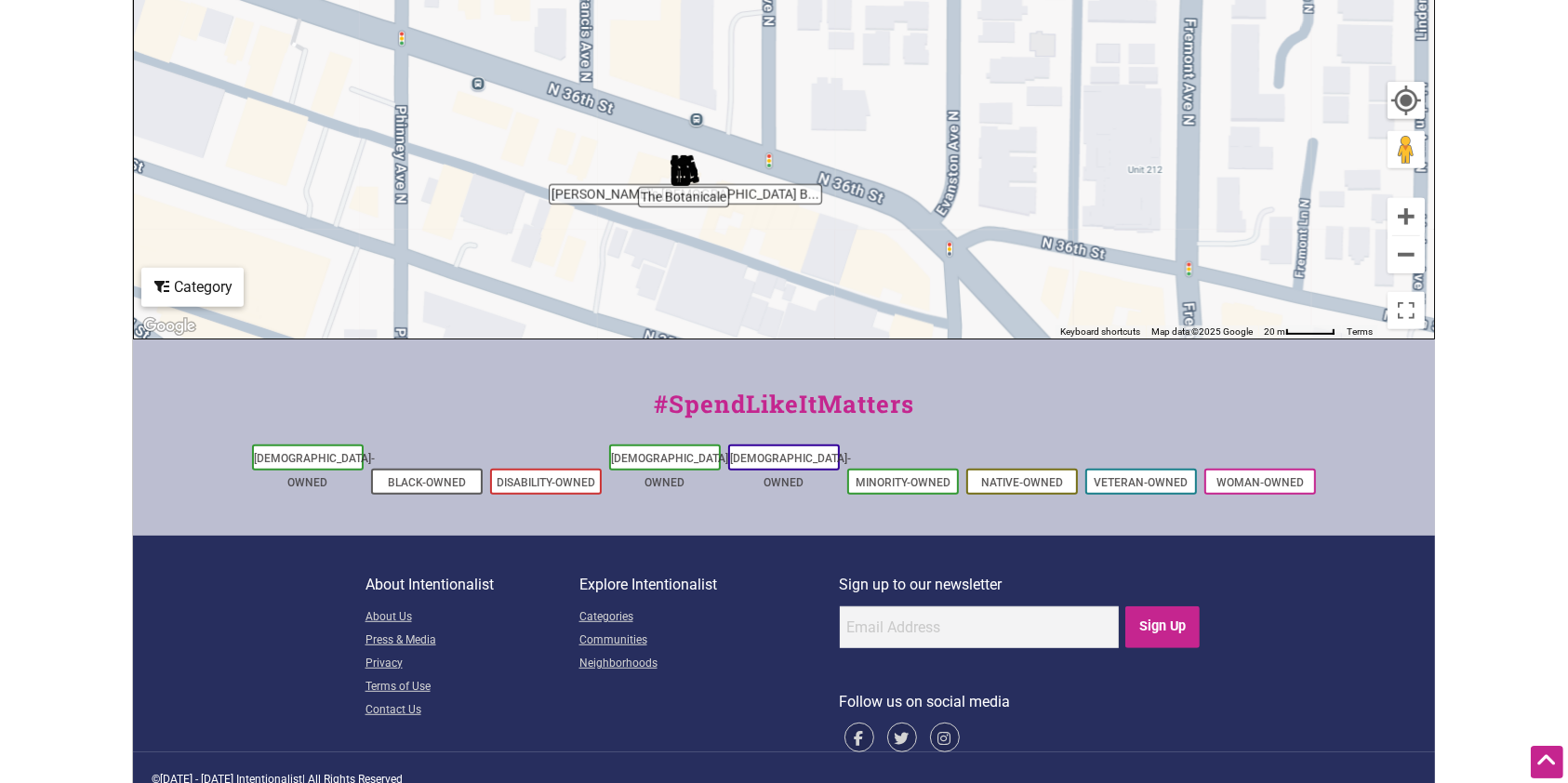 drag, startPoint x: 944, startPoint y: 239, endPoint x: 835, endPoint y: 418, distance: 209.57576 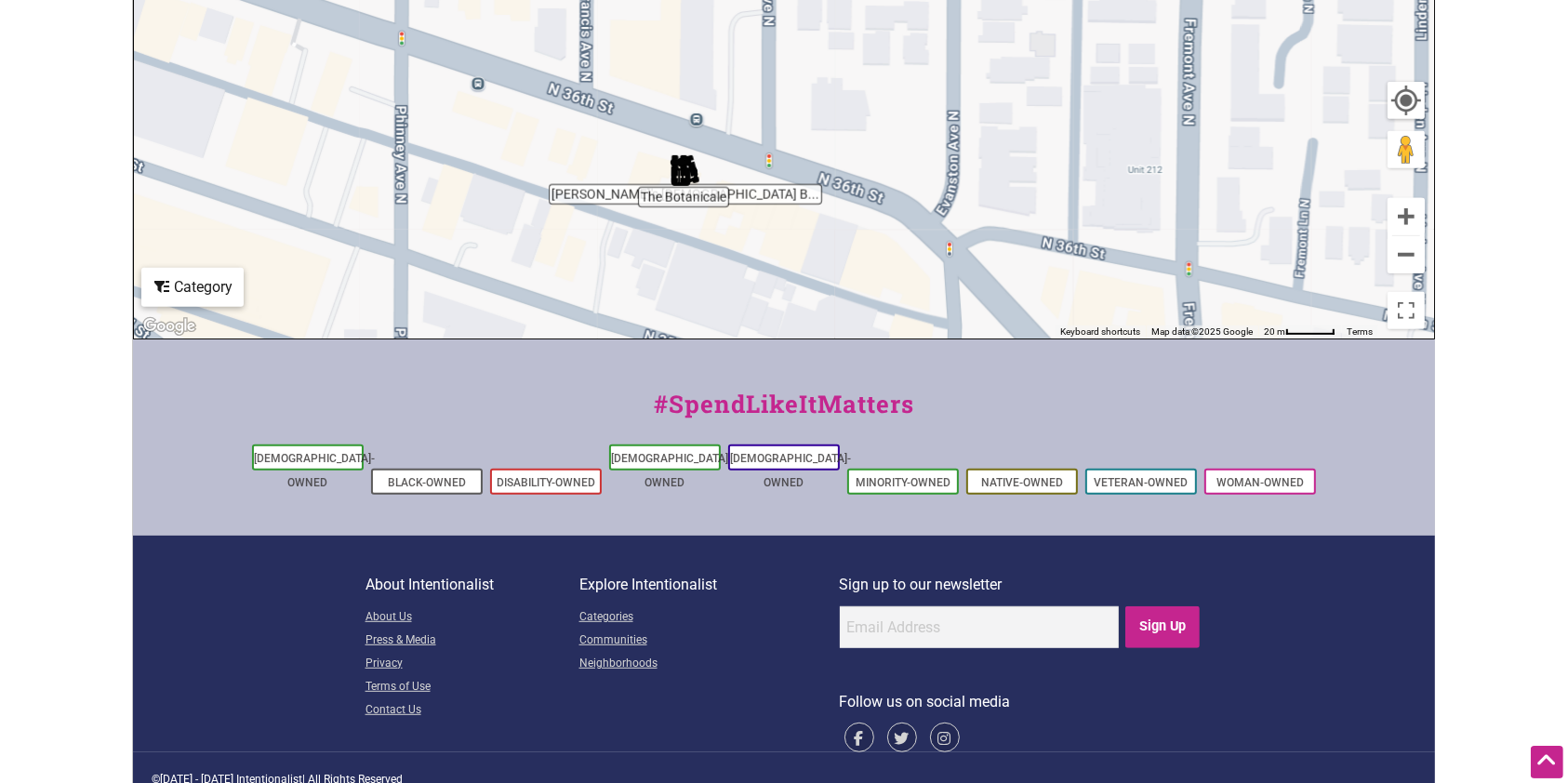 click on "Intentionalist
Spend like it matters
0 Add a Business
Map
Blog
Store
Offers
Intentionalist Cards
Buy Black Card
Intentionalist Card
My Cards
Log In Sign up
Intentionalist
Disability-owned Small Businesses
Don’t see your favorite Main Street small businesses in our directory? Use our  Suggest a Business
." at bounding box center [784, 20] 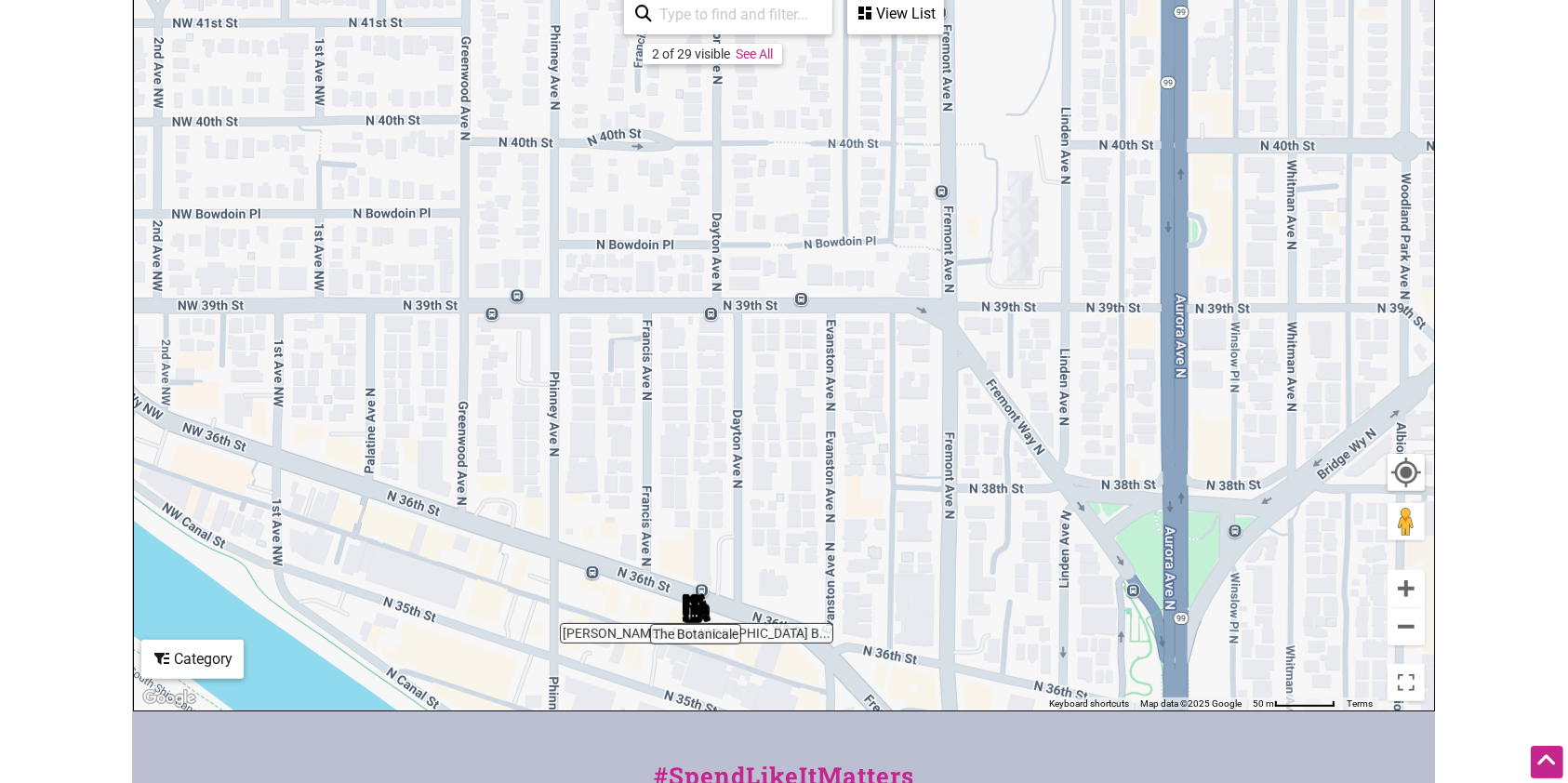 drag, startPoint x: 896, startPoint y: 325, endPoint x: 855, endPoint y: 126, distance: 203.17972 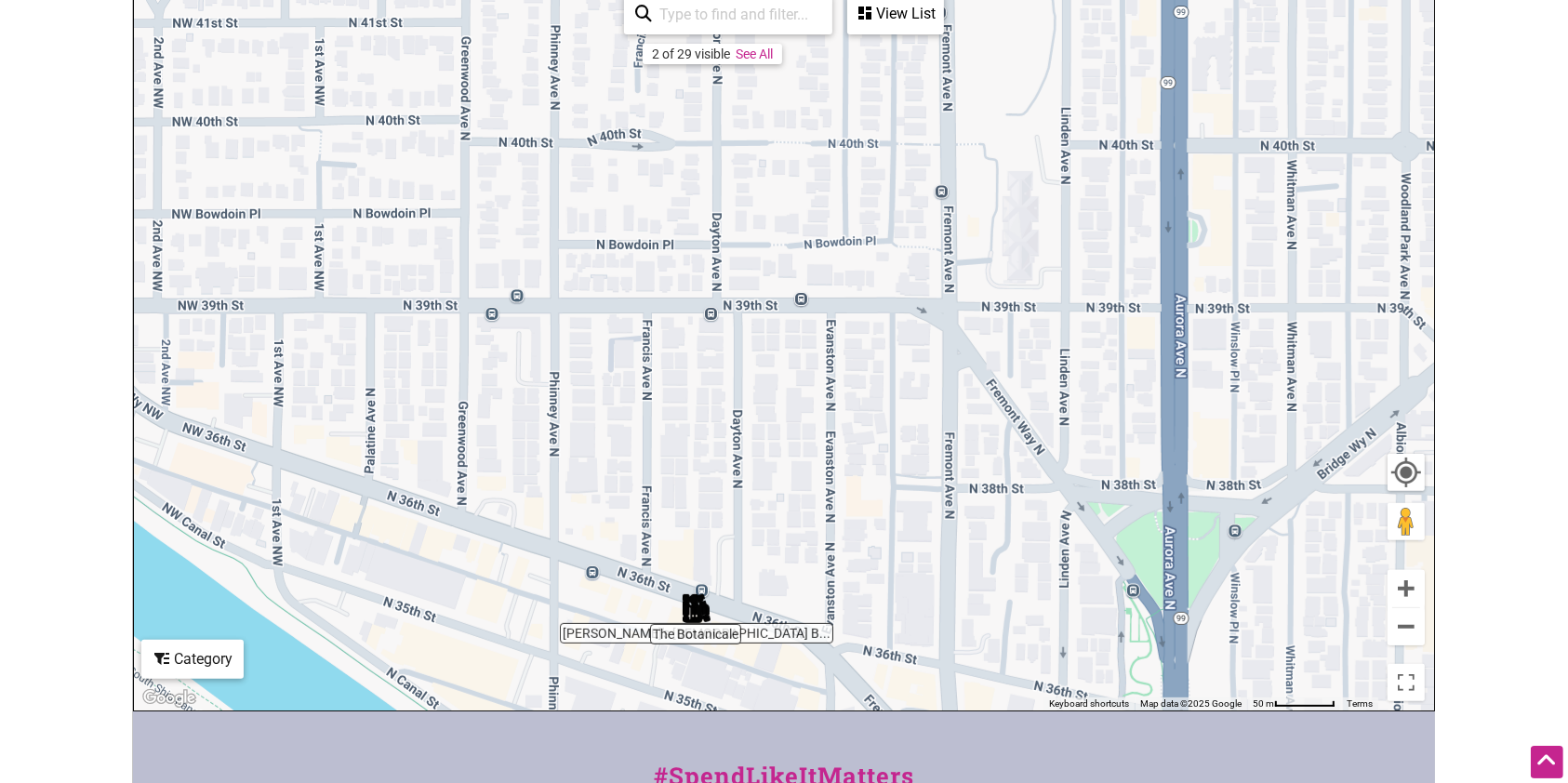 click on "To navigate, press the arrow keys." at bounding box center (784, 349) 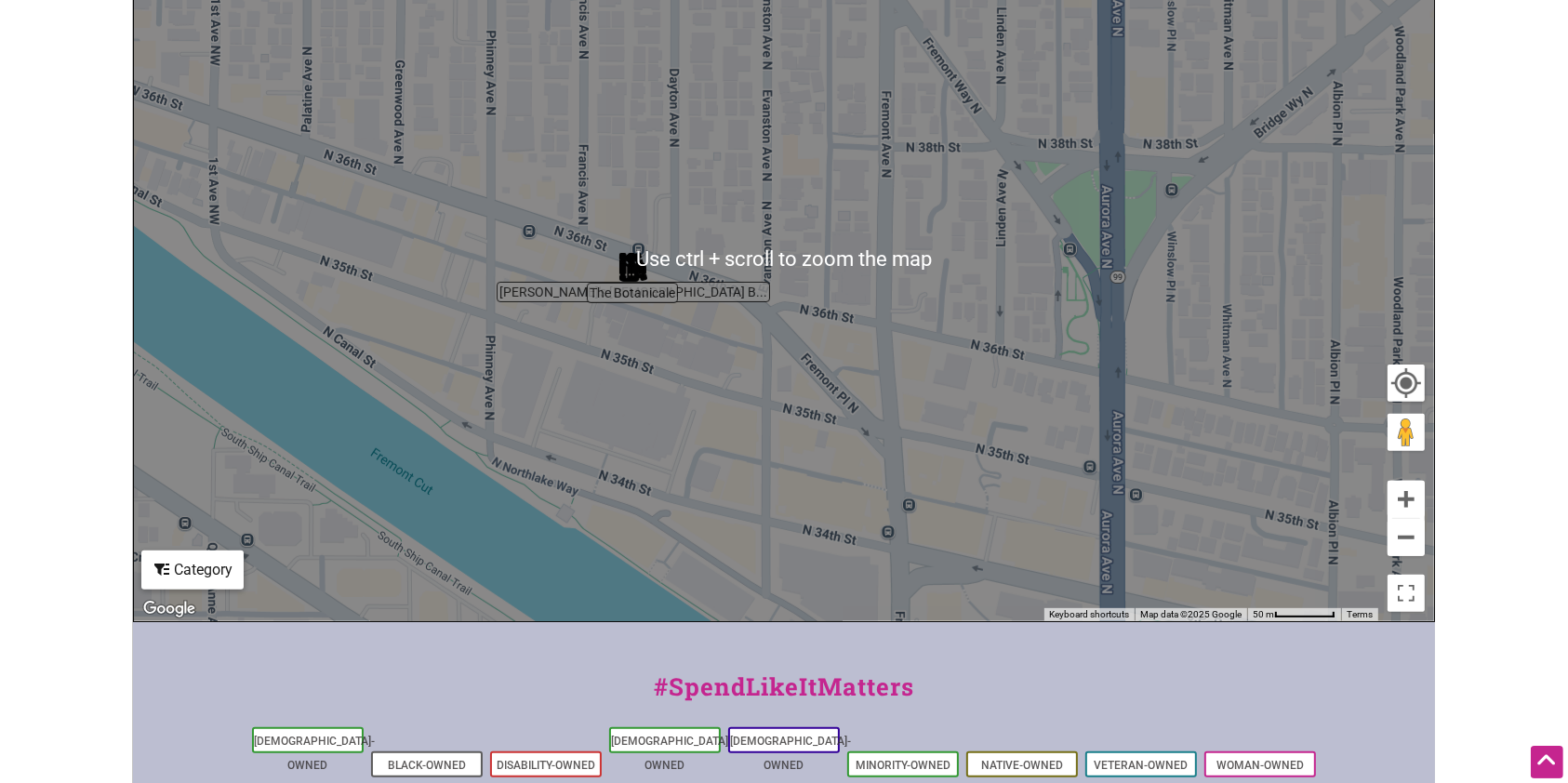 scroll, scrollTop: 518, scrollLeft: 0, axis: vertical 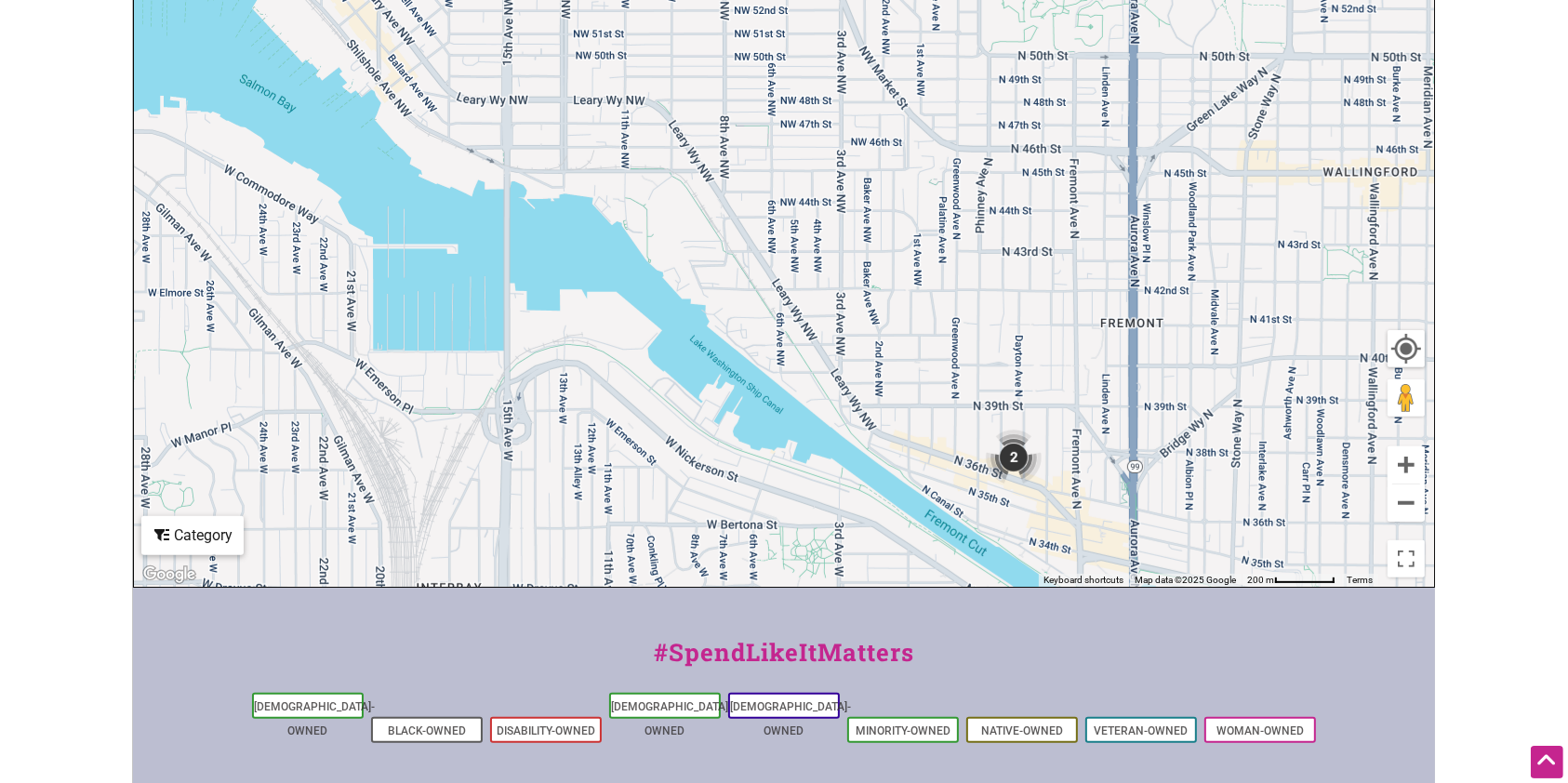 drag, startPoint x: 851, startPoint y: 192, endPoint x: 1004, endPoint y: 397, distance: 255.8007 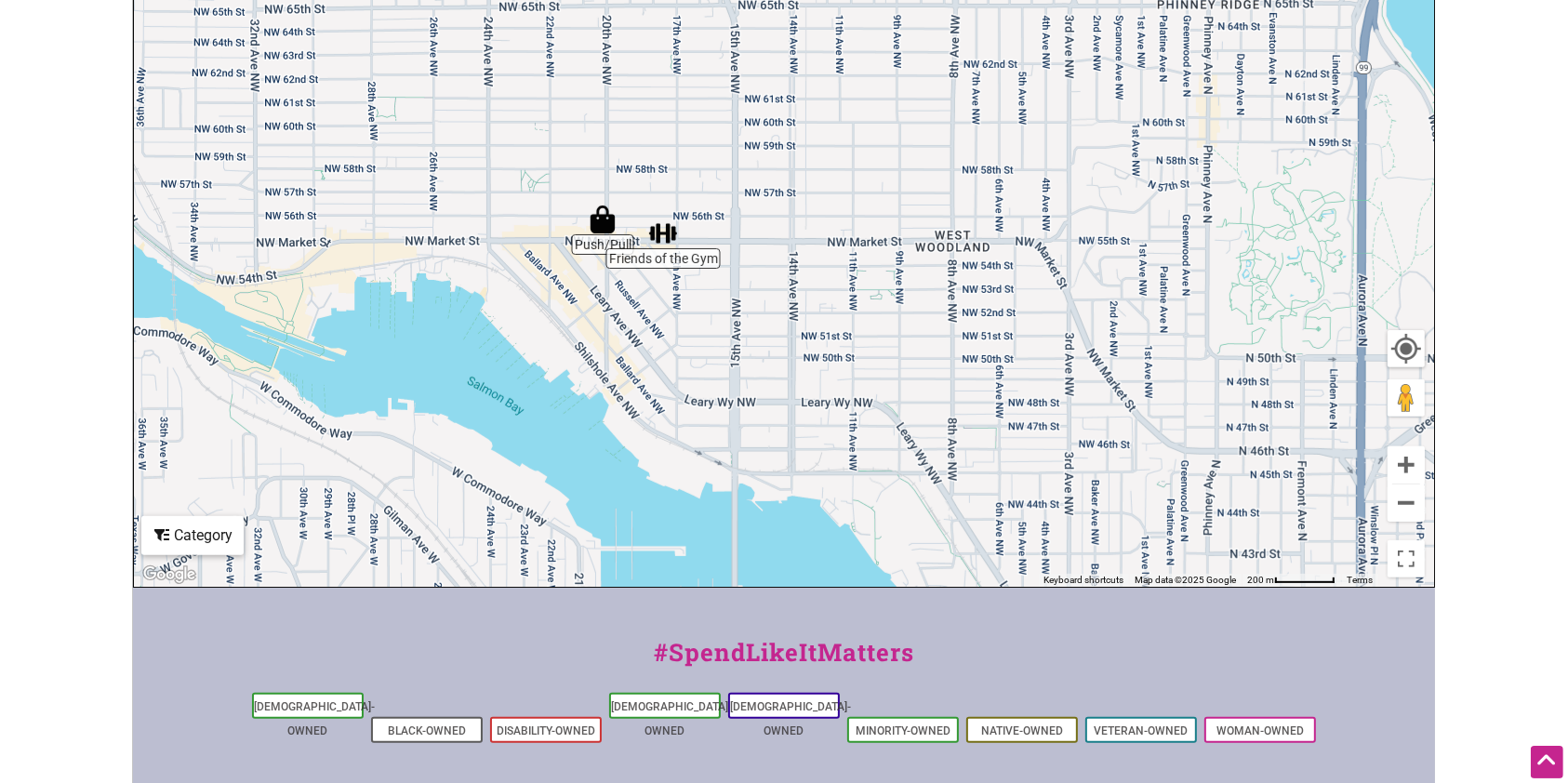 drag, startPoint x: 760, startPoint y: 215, endPoint x: 975, endPoint y: 507, distance: 362.61412 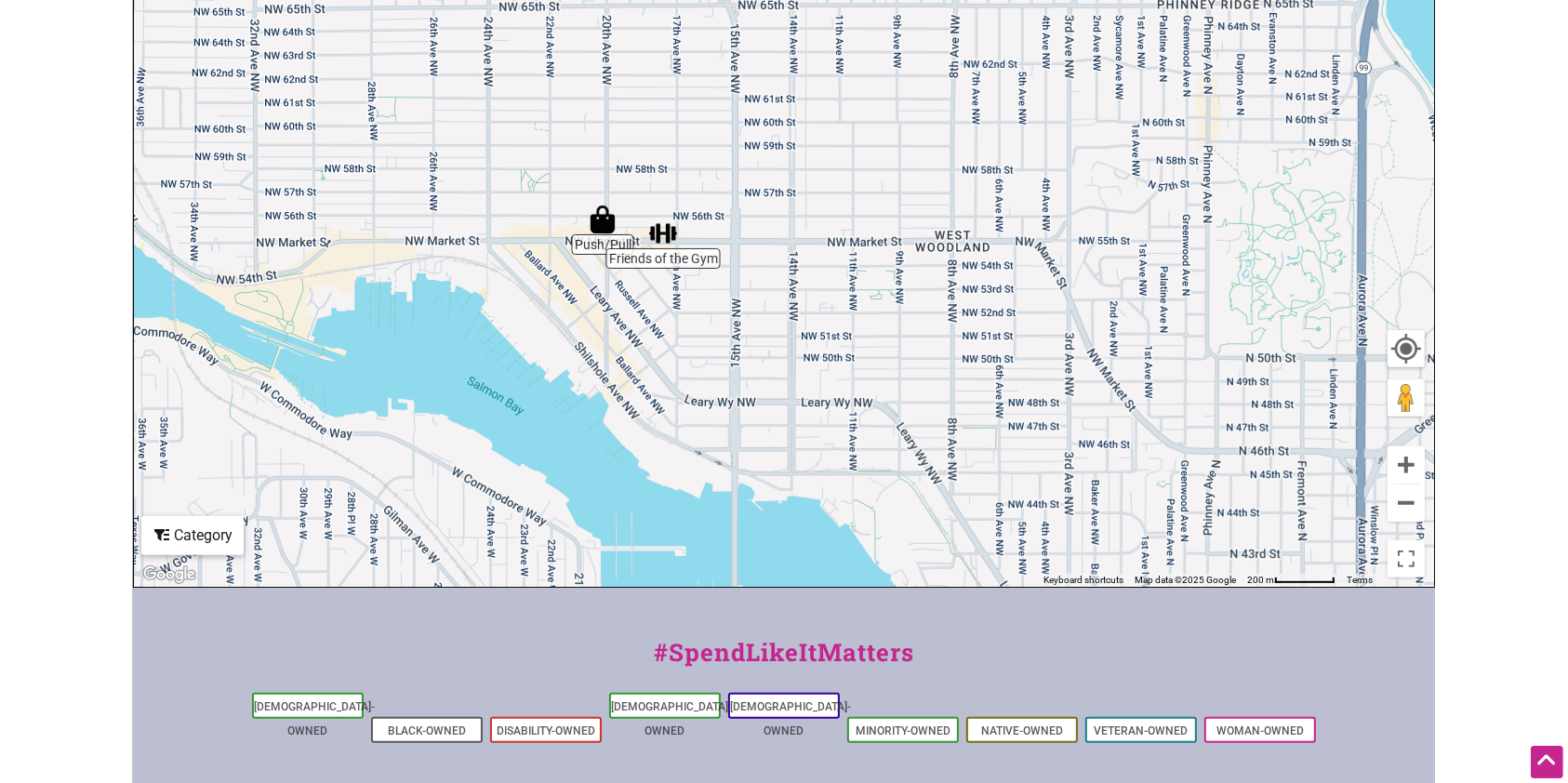 click on "To navigate, press the arrow keys." at bounding box center [784, 225] 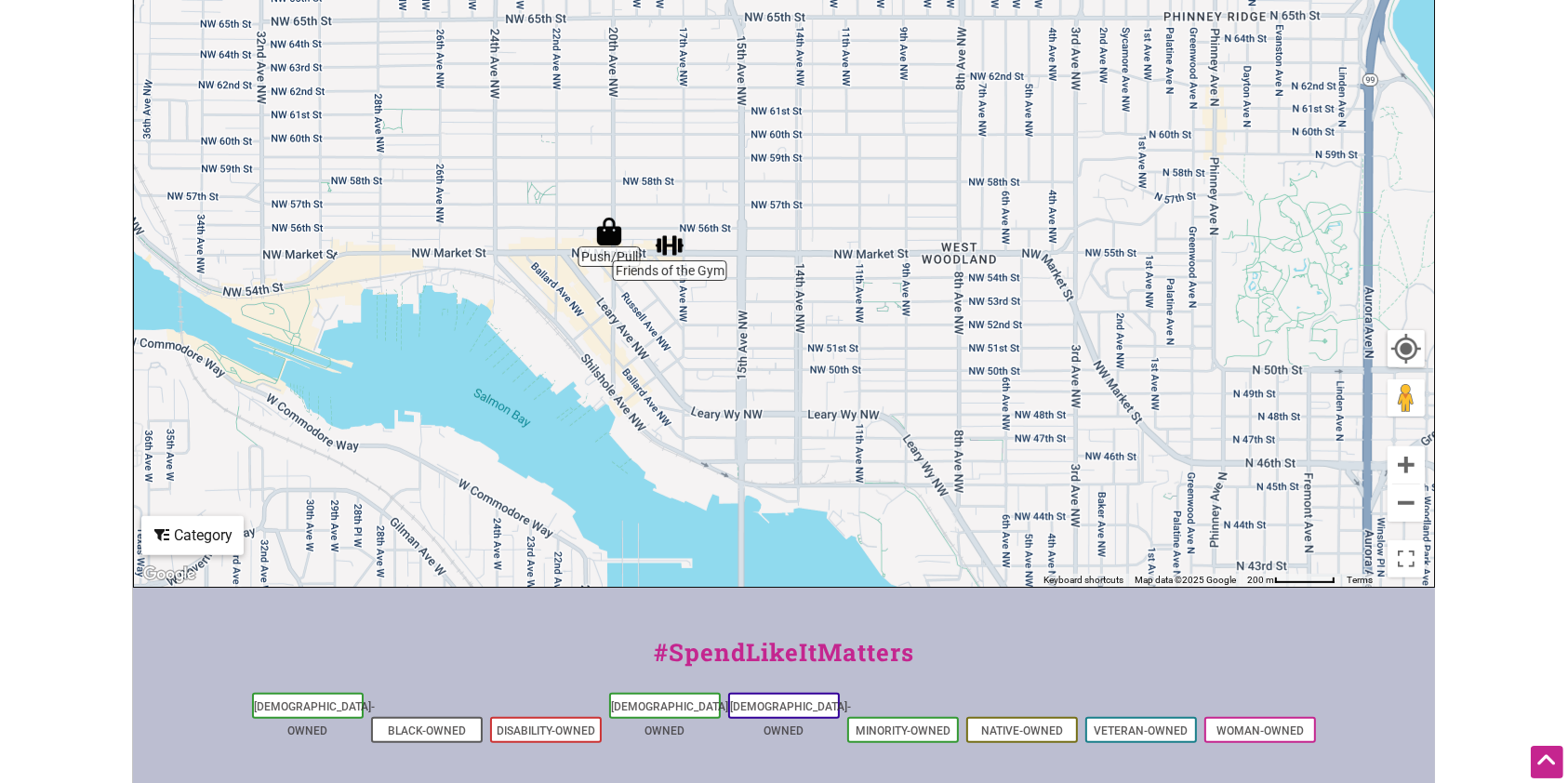 click on "To navigate, press the arrow keys." at bounding box center (784, 225) 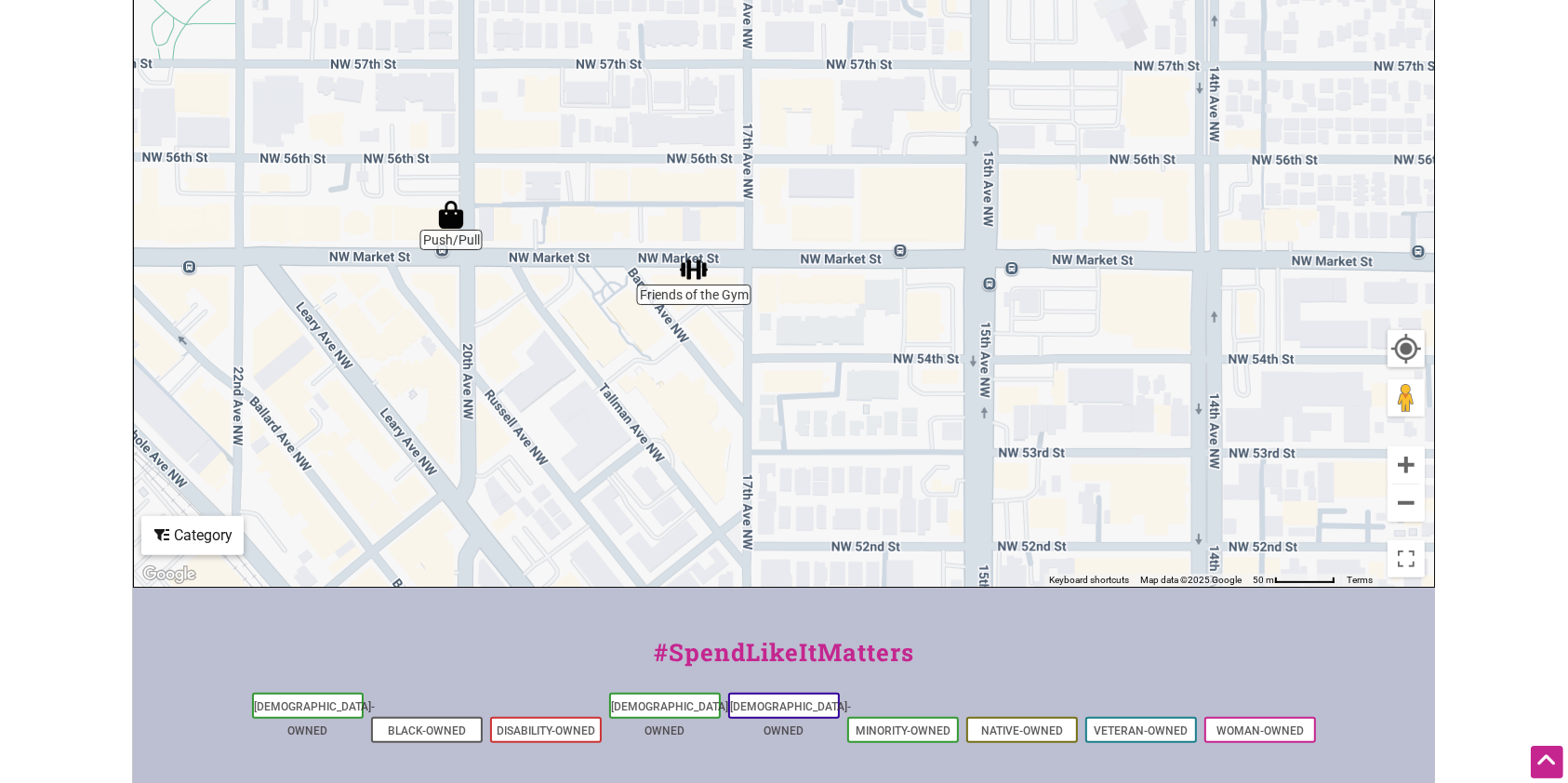 click on "To navigate, press the arrow keys." at bounding box center (784, 225) 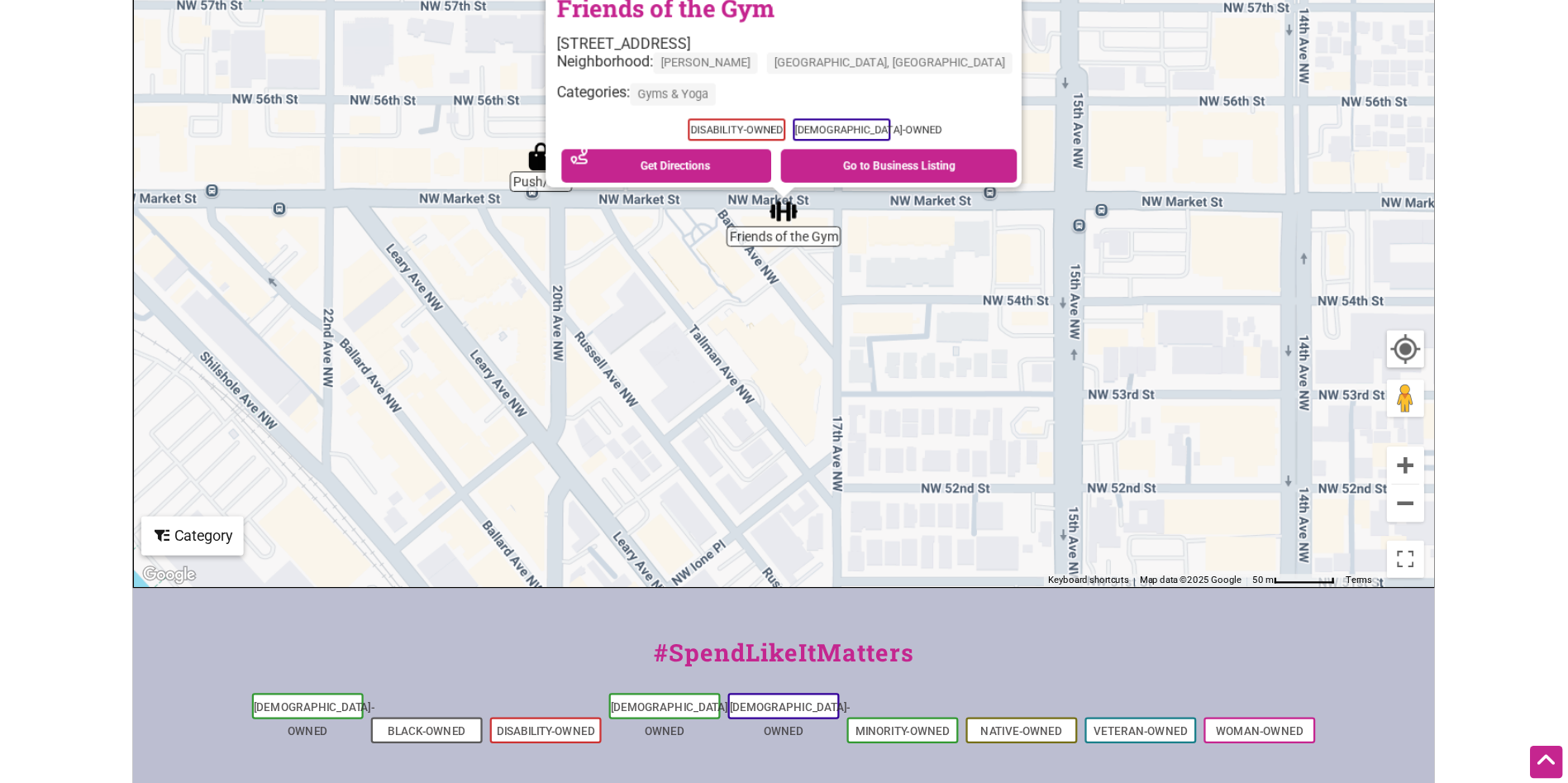 scroll, scrollTop: 351, scrollLeft: 0, axis: vertical 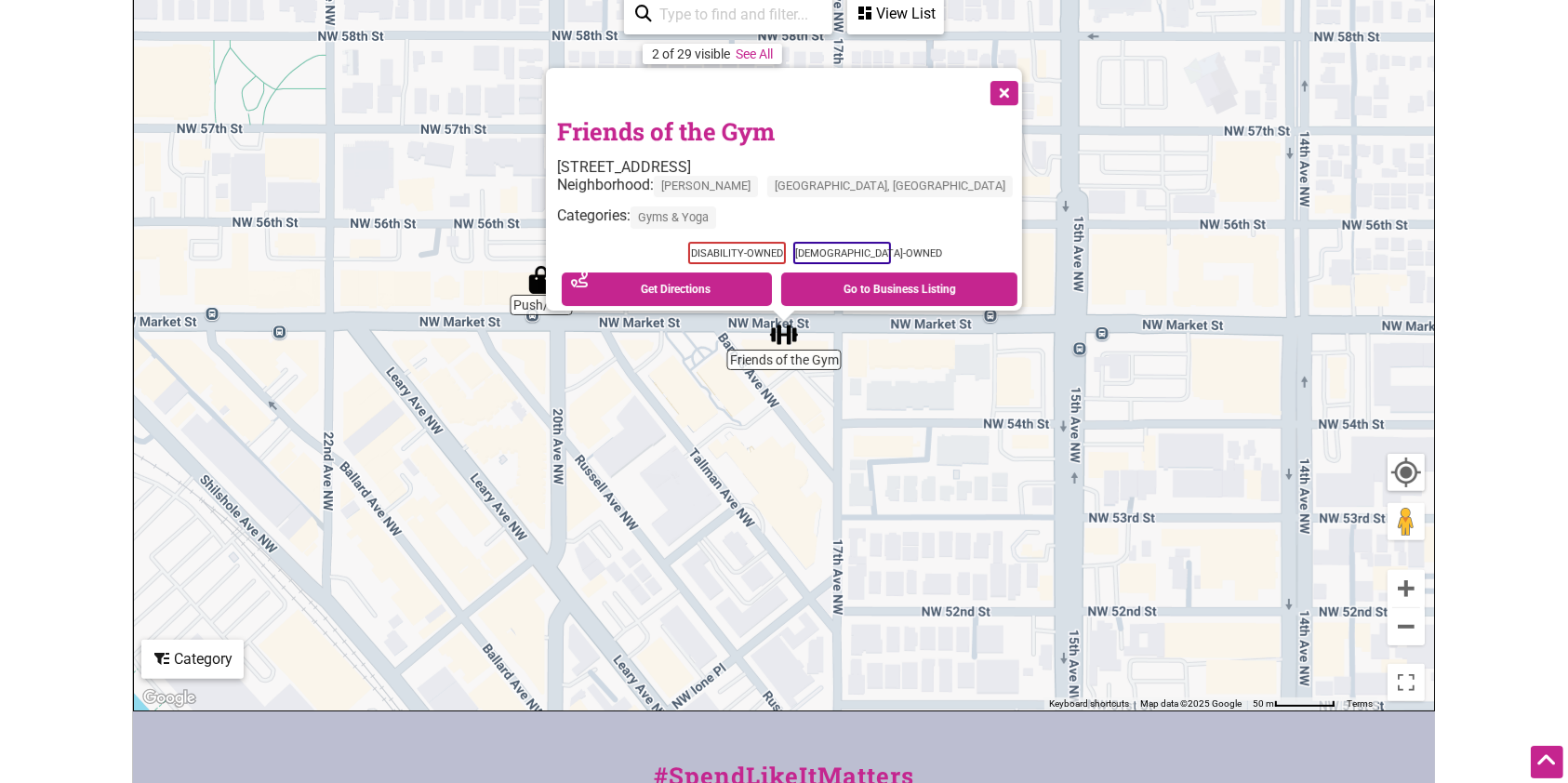 click on "To navigate, press the arrow keys.
Friends of the Gym
[STREET_ADDRESS]
Neighborhood:  [GEOGRAPHIC_DATA] [GEOGRAPHIC_DATA], [GEOGRAPHIC_DATA]
Categories:  Gyms & Yoga
Disability-Owned [DEMOGRAPHIC_DATA]-Owned
See on Map
Get Directions
Go to Business Listing" at bounding box center (784, 349) 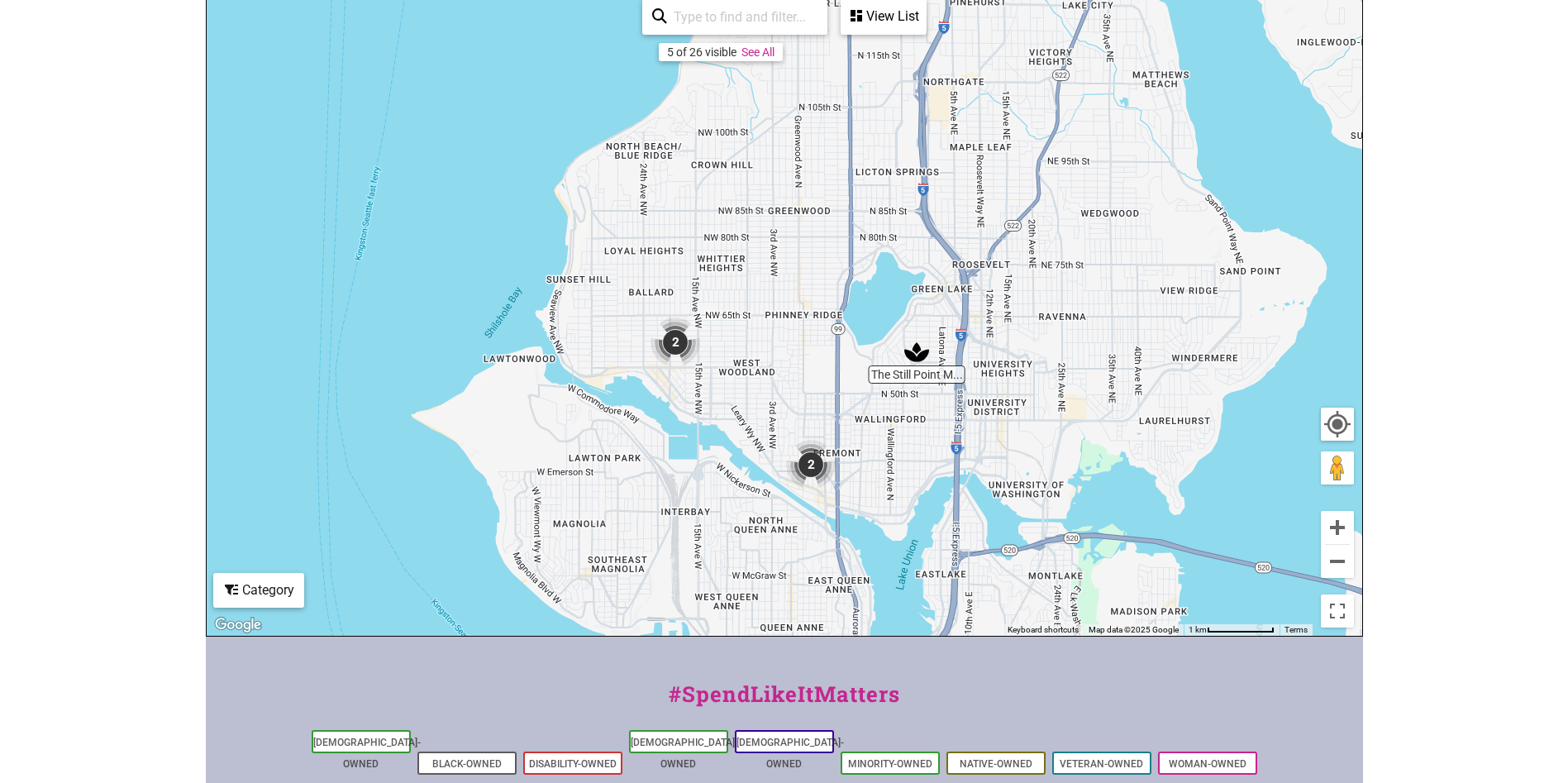 scroll, scrollTop: 594, scrollLeft: 0, axis: vertical 